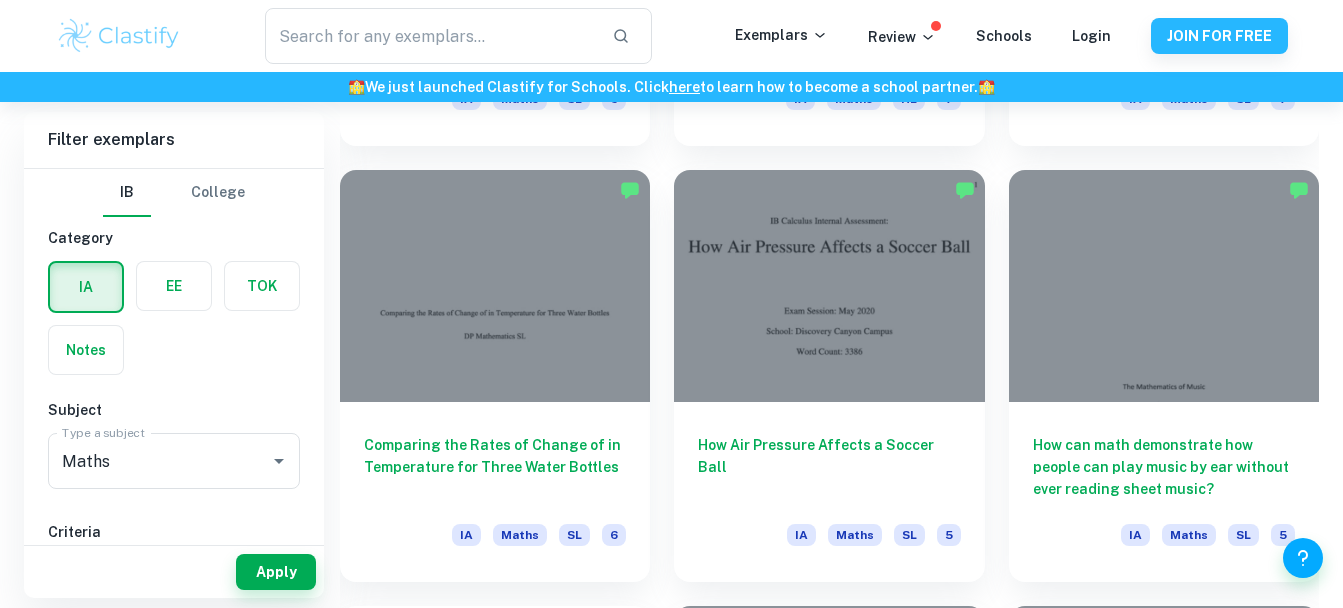 scroll, scrollTop: 2690, scrollLeft: 0, axis: vertical 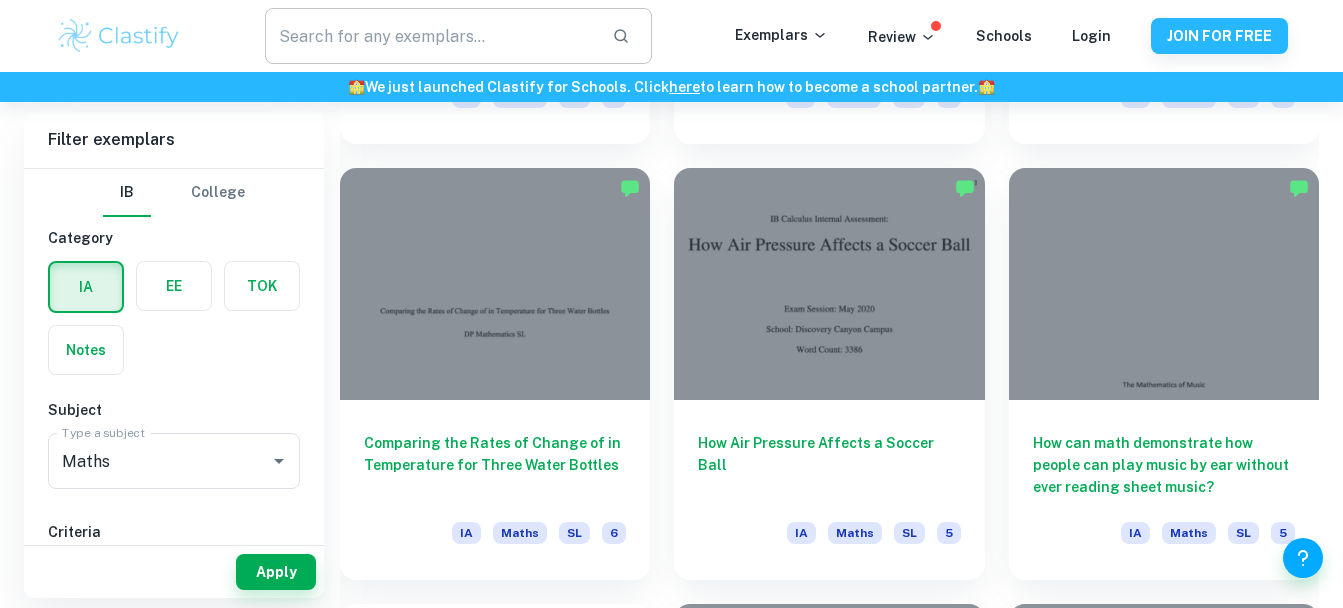 click at bounding box center [430, 36] 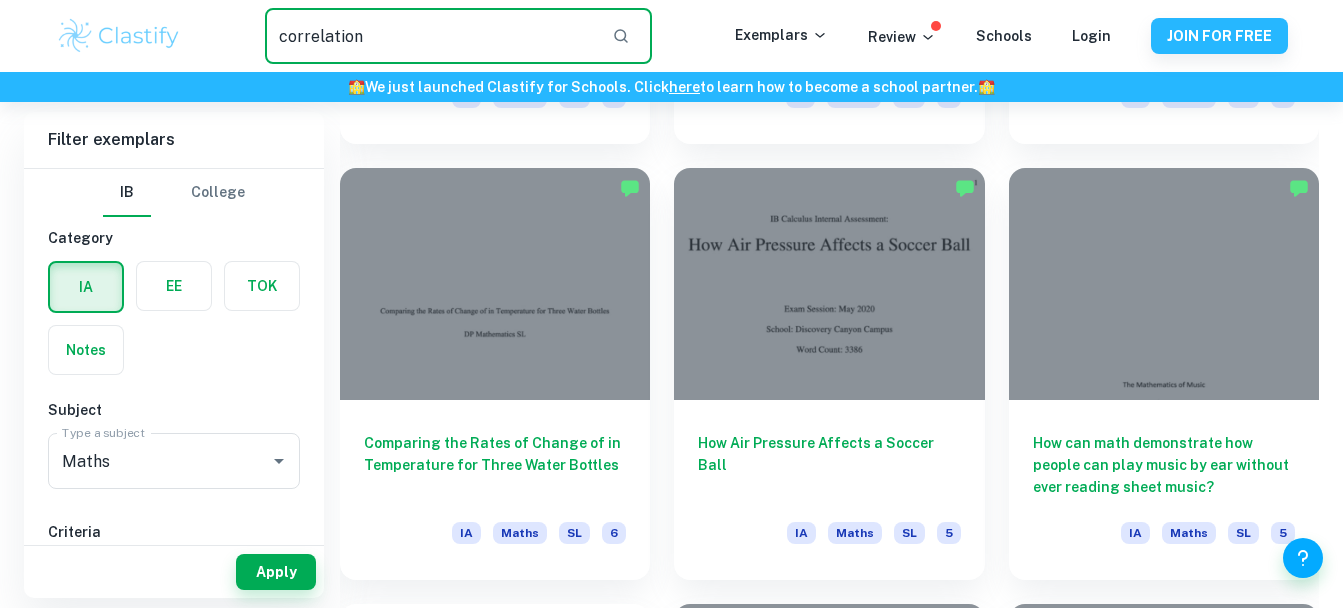 type on "correlation" 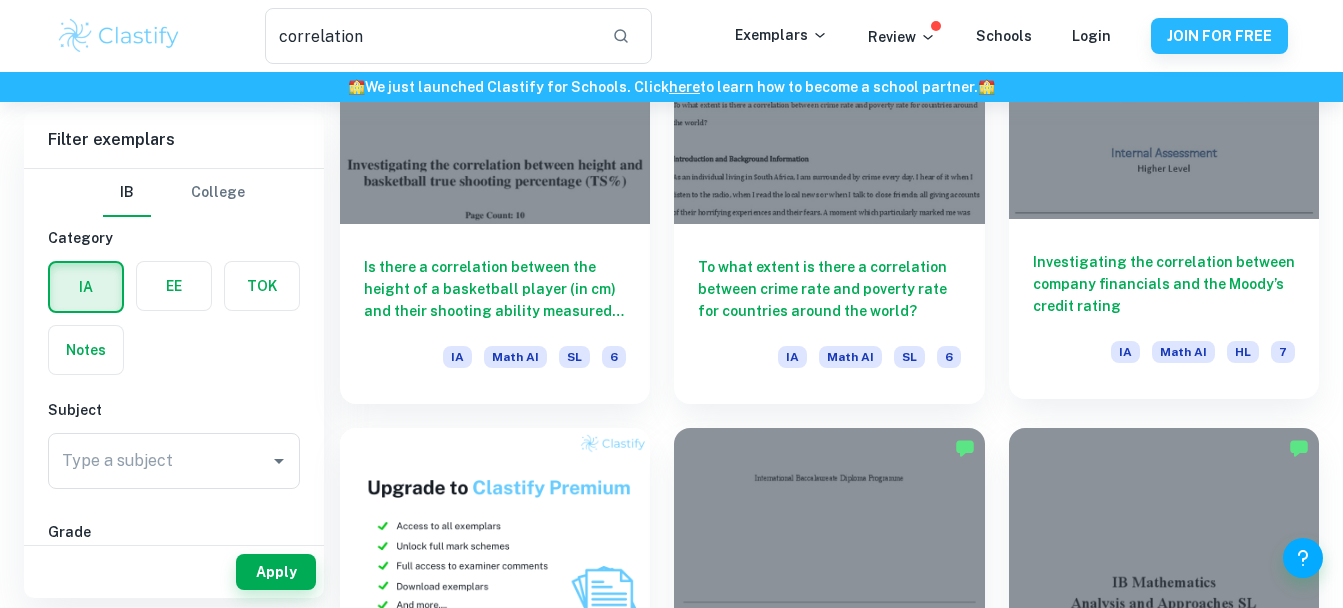 scroll, scrollTop: 662, scrollLeft: 0, axis: vertical 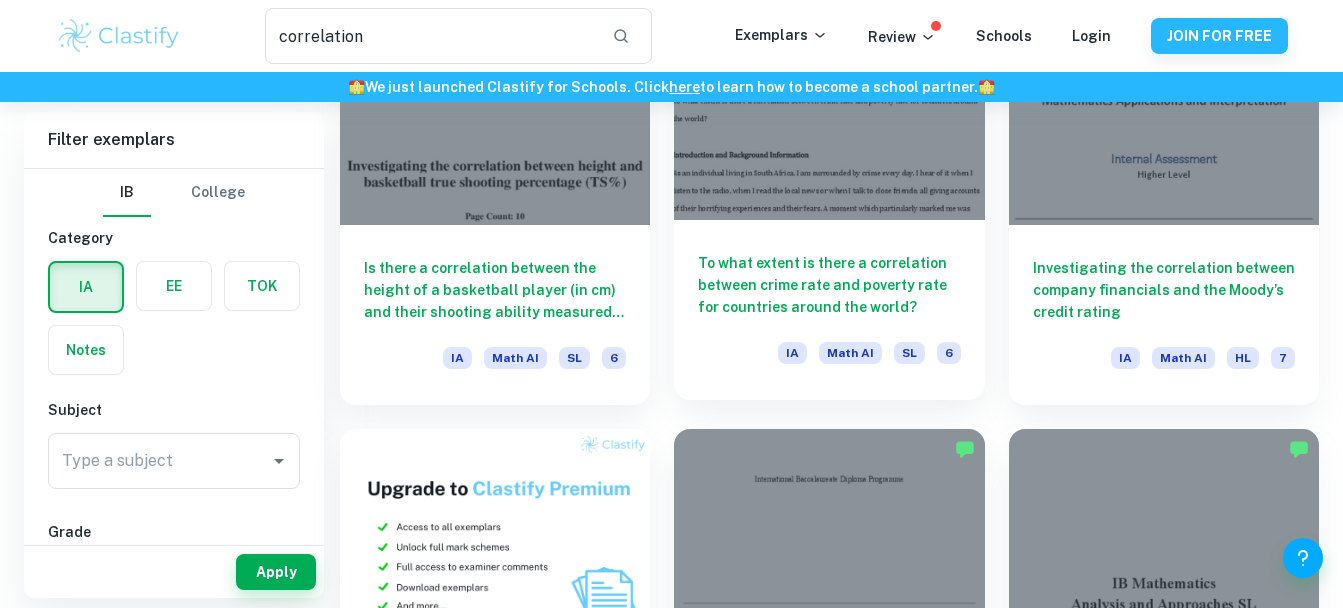 click on "To what extent is there a correlation between crime rate and poverty rate for countries around the world?" at bounding box center [829, 285] 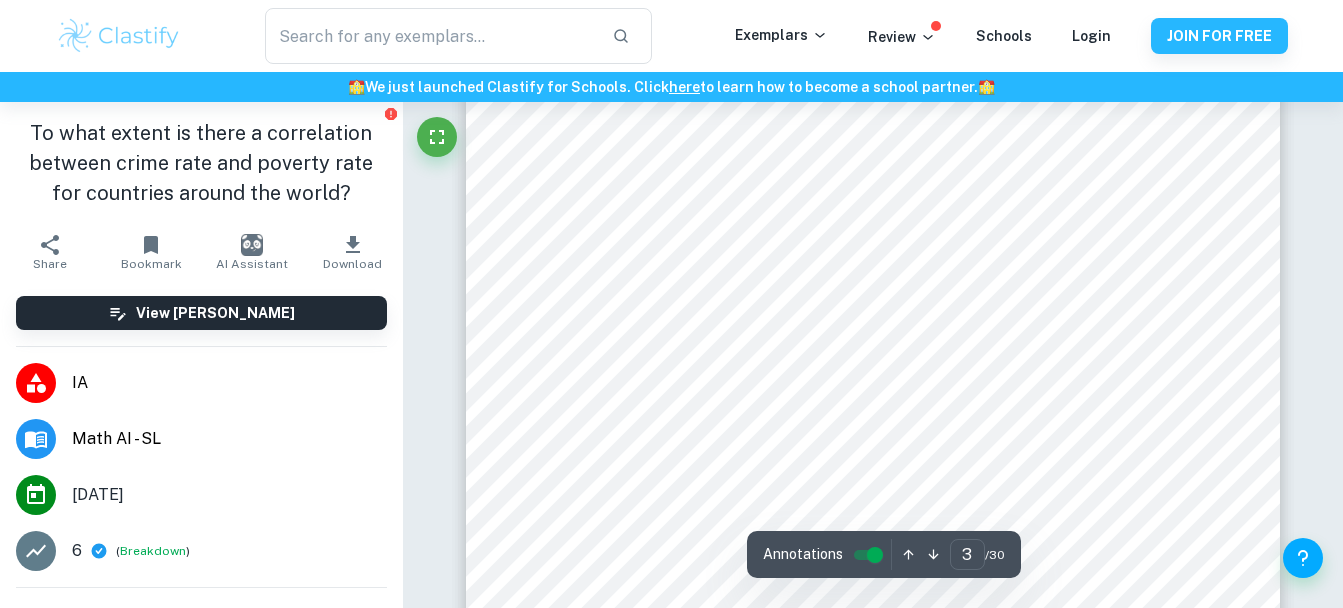 scroll, scrollTop: 2410, scrollLeft: 0, axis: vertical 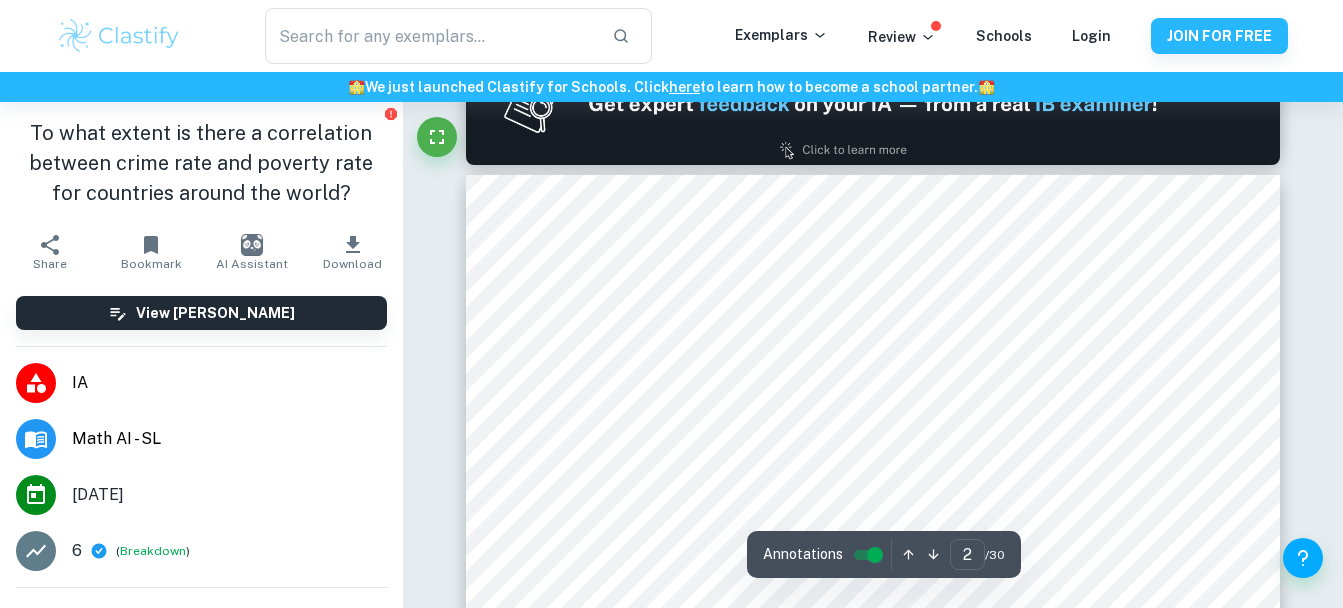 type on "1" 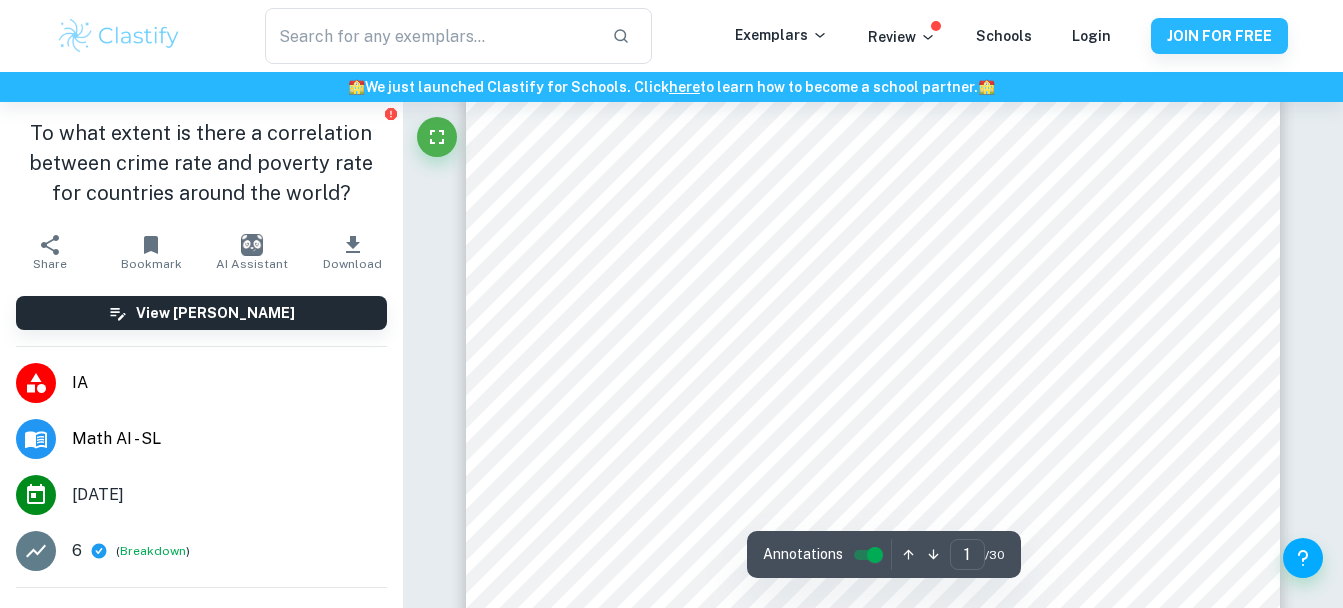 scroll, scrollTop: 227, scrollLeft: 0, axis: vertical 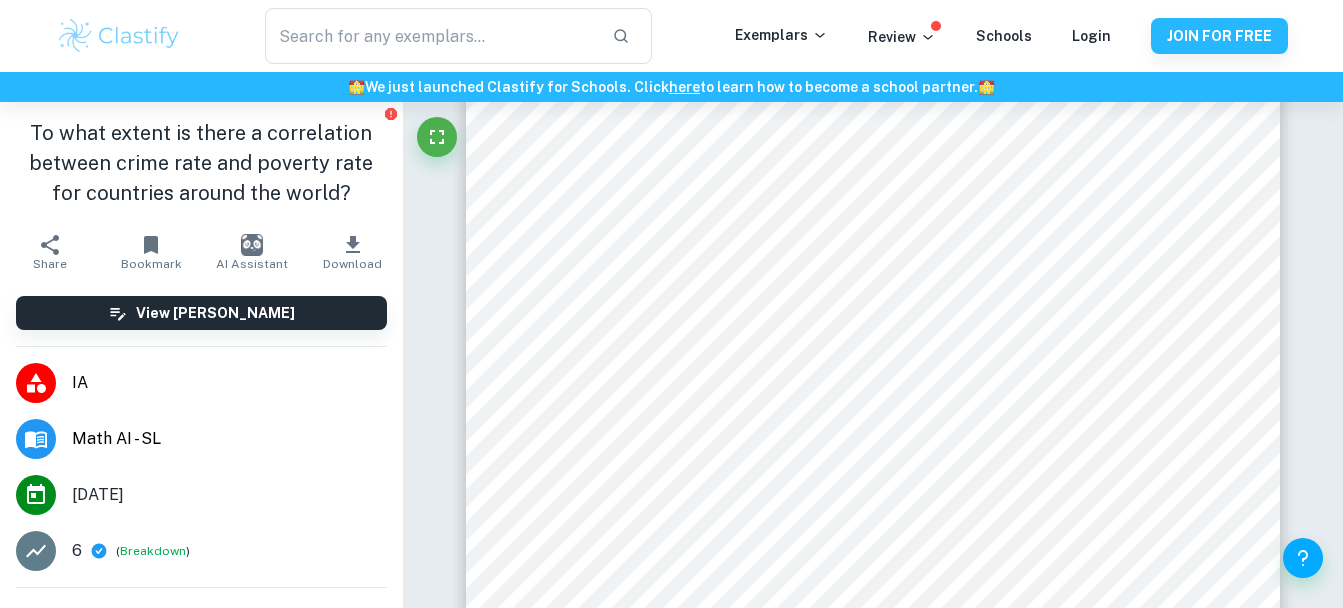 type on "correlation" 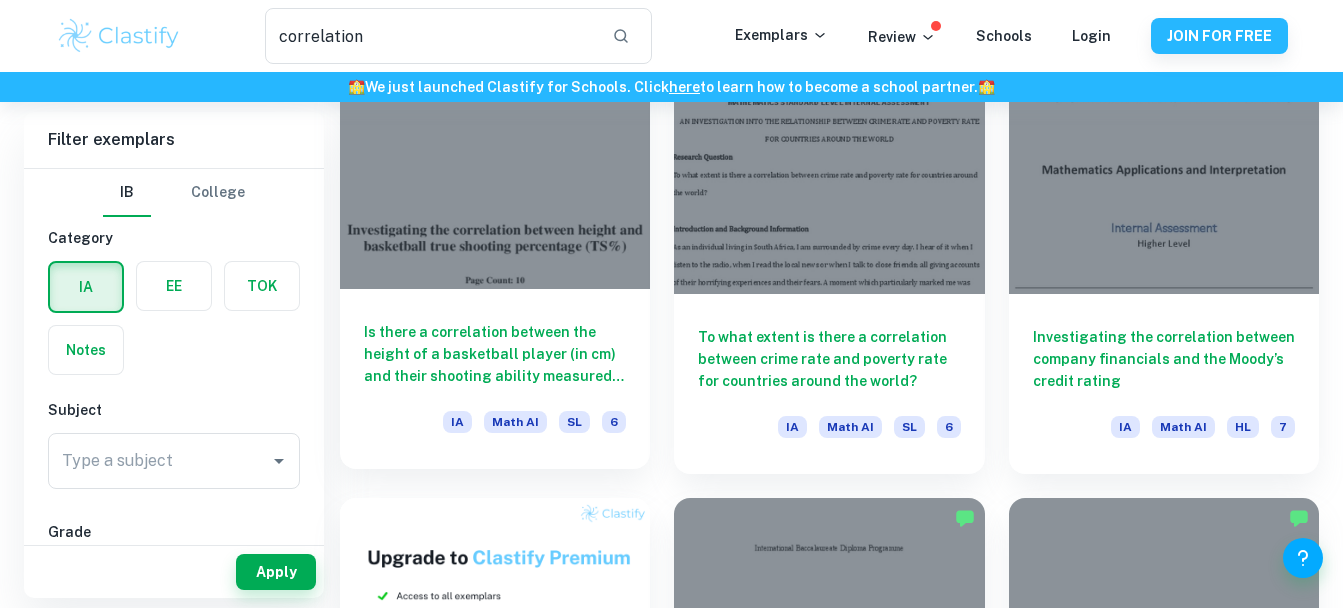 scroll, scrollTop: 585, scrollLeft: 0, axis: vertical 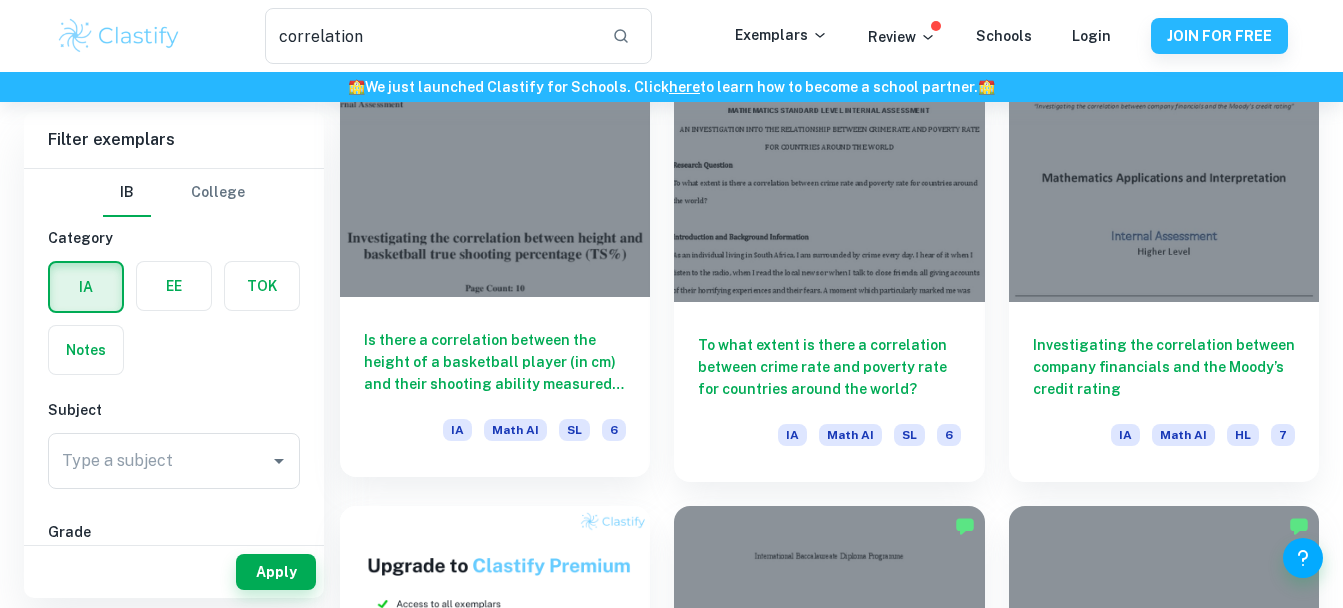 click on "Is there a correlation between the height of a basketball player (in cm) and their shooting ability measured in true shooting percentage (TS%)?" at bounding box center [495, 362] 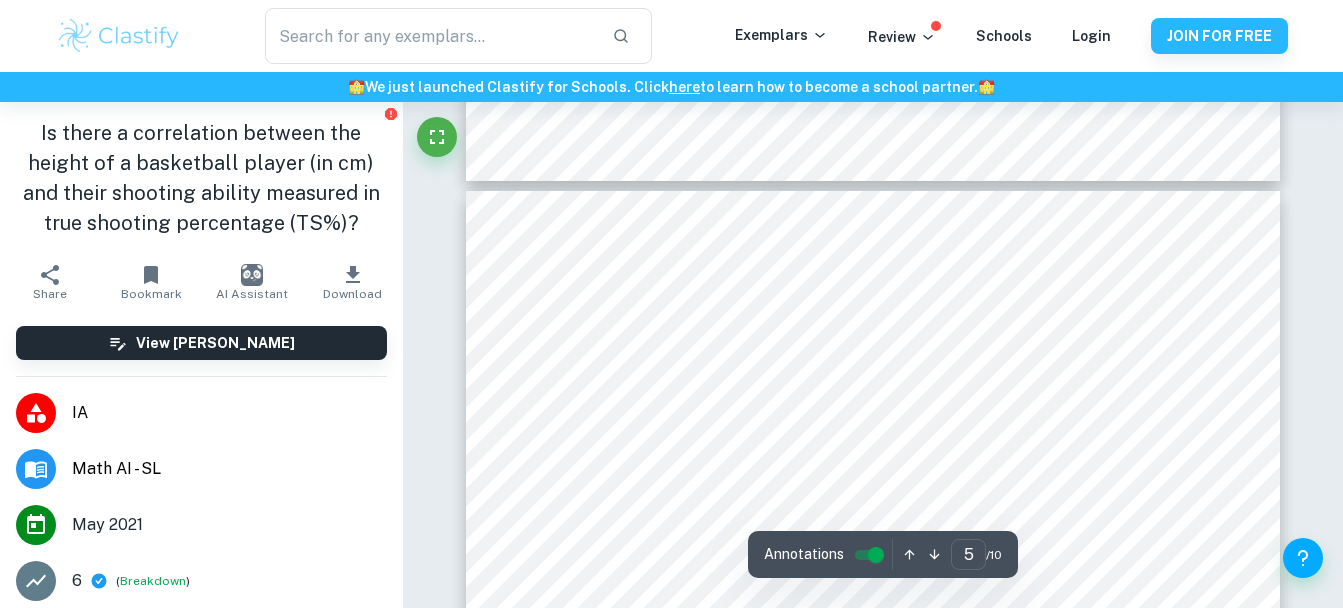 scroll, scrollTop: 4844, scrollLeft: 0, axis: vertical 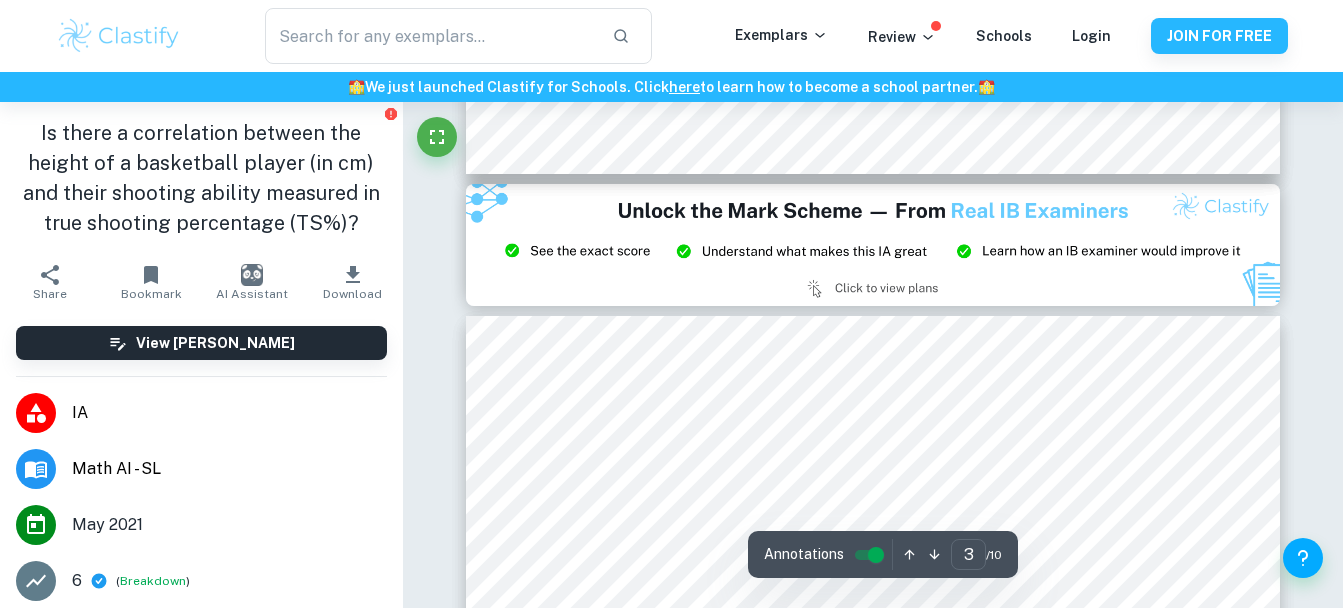 type on "2" 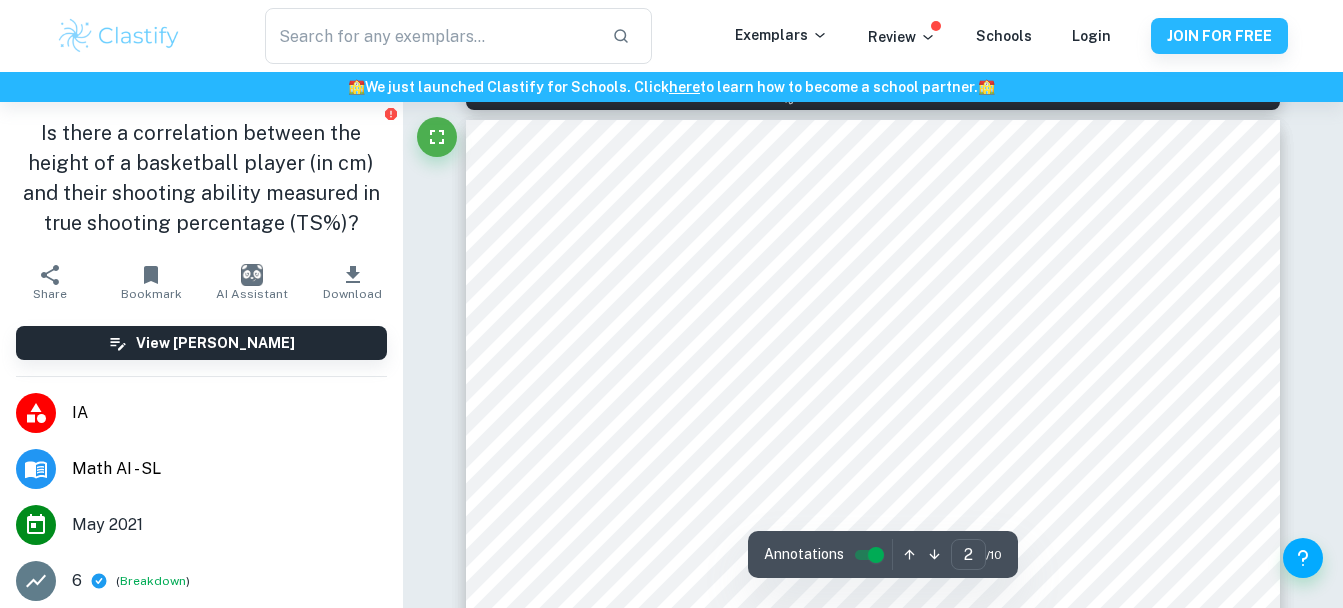 scroll, scrollTop: 1298, scrollLeft: 0, axis: vertical 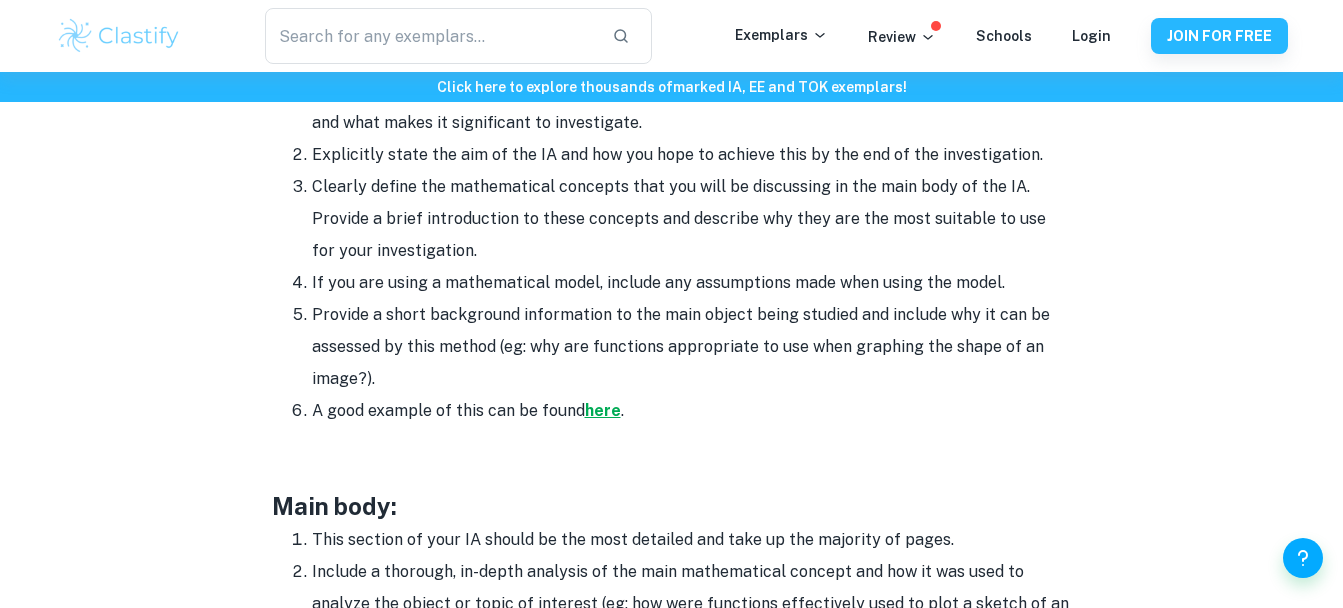 click on "here" at bounding box center (603, 410) 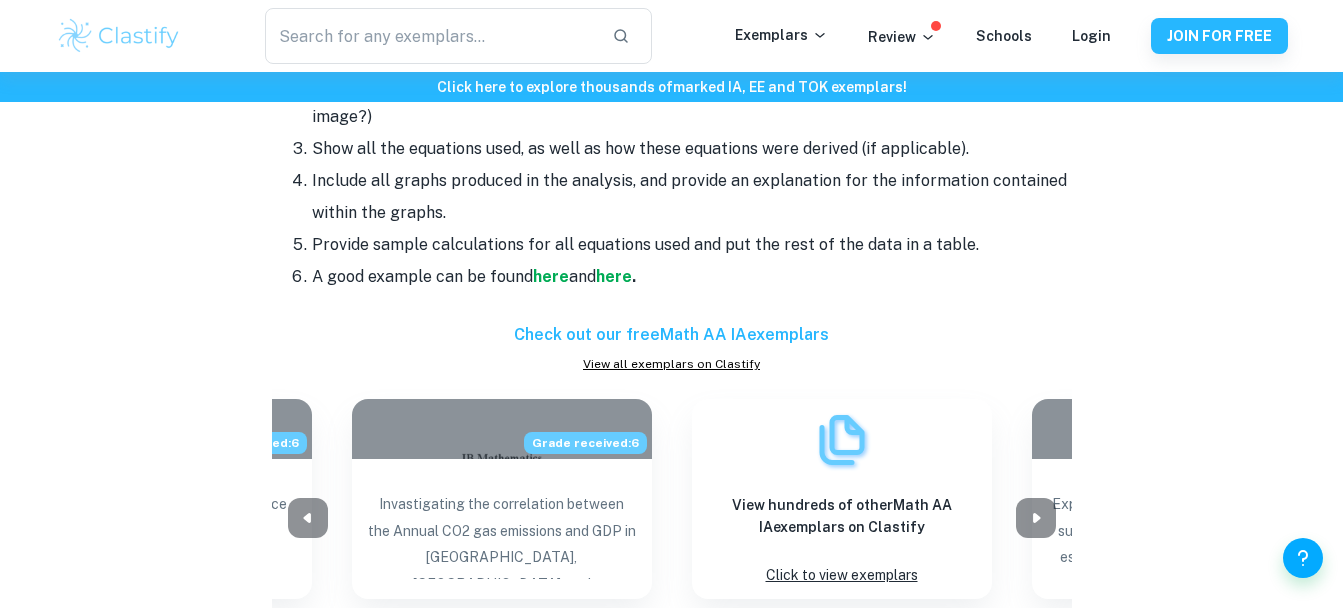 scroll, scrollTop: 1911, scrollLeft: 0, axis: vertical 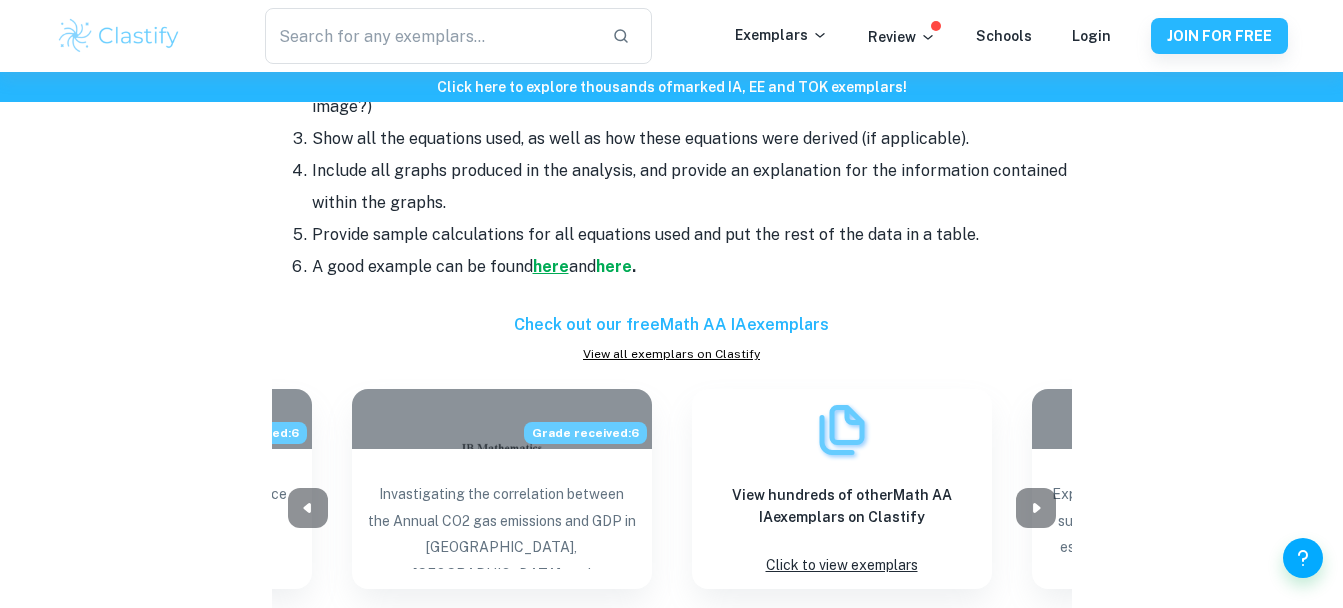 click on "here" at bounding box center [551, 266] 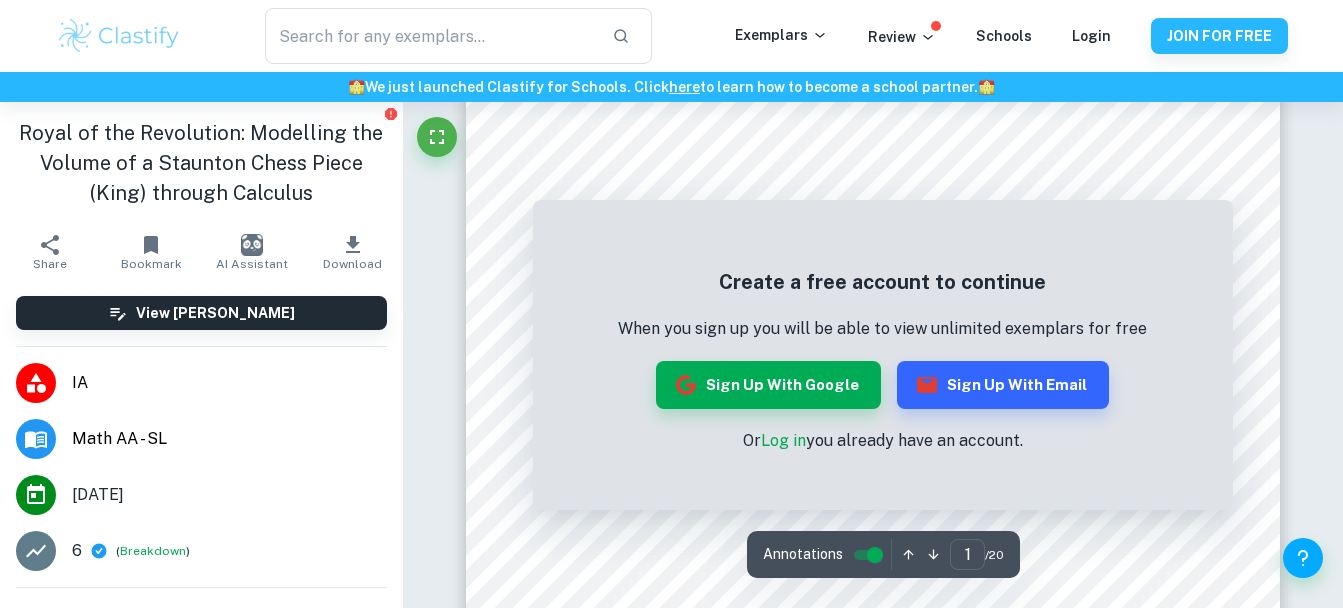 scroll, scrollTop: 185, scrollLeft: 0, axis: vertical 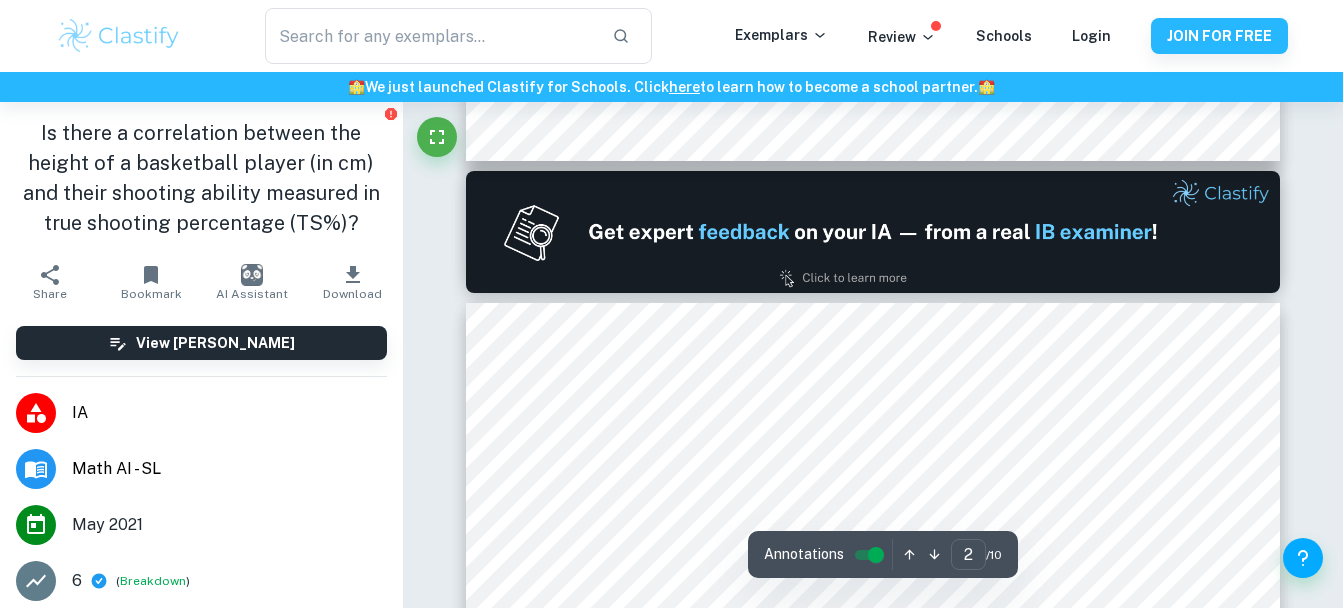 type on "1" 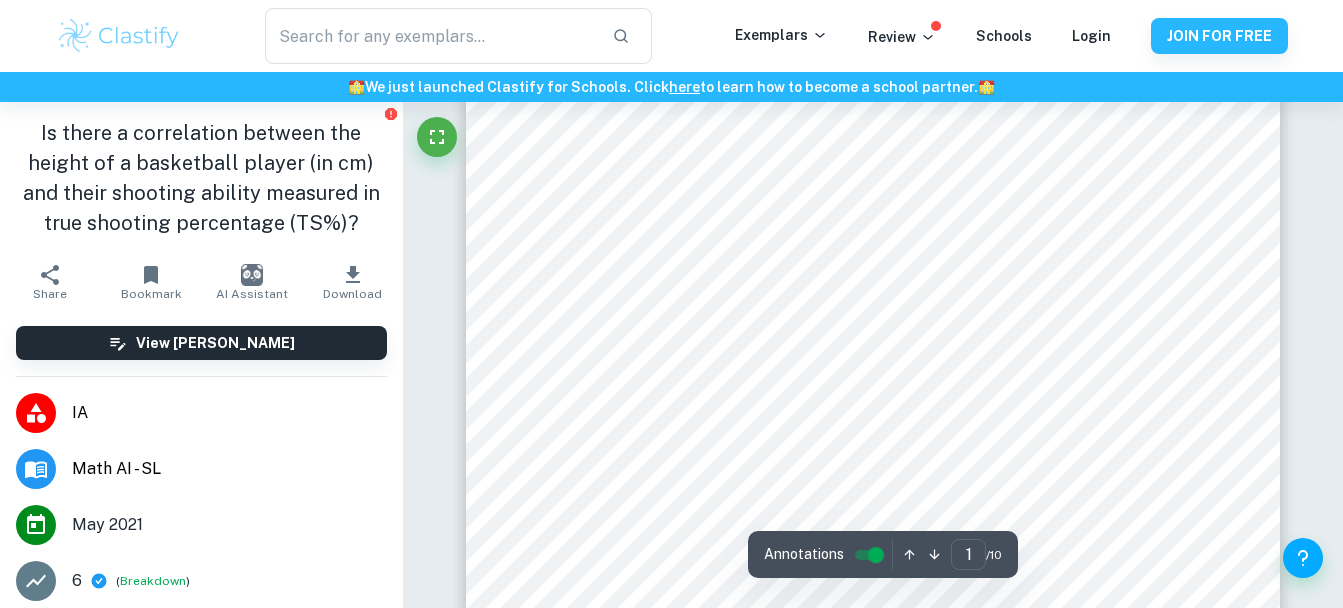 scroll, scrollTop: 0, scrollLeft: 0, axis: both 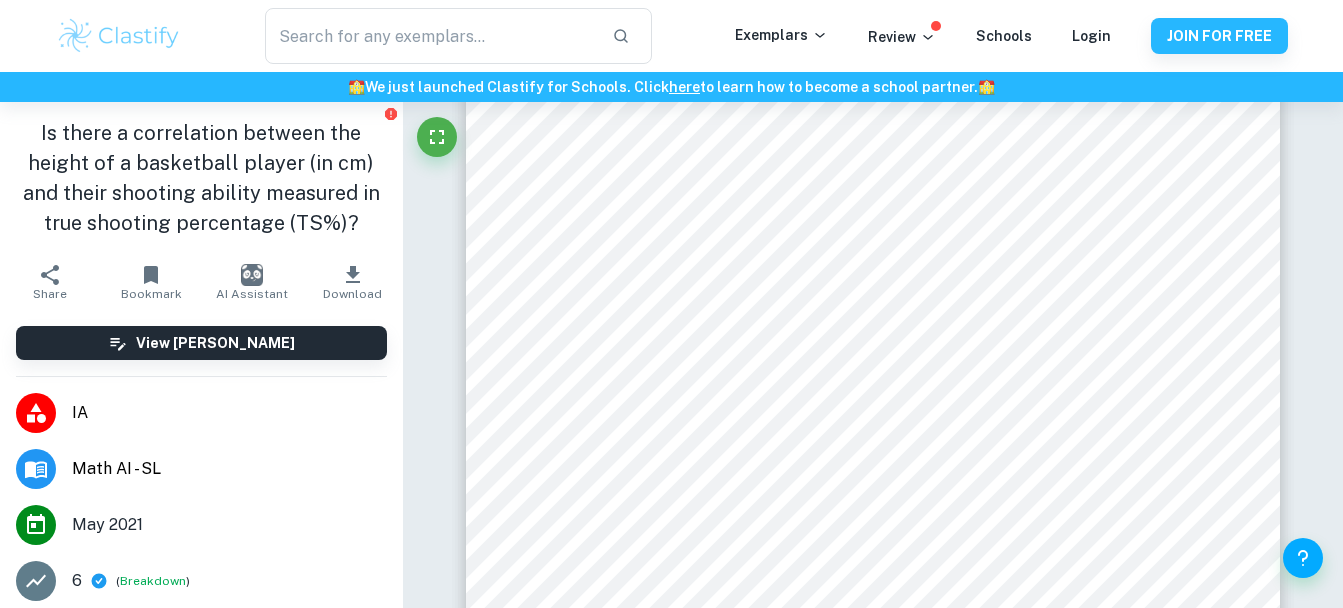 type on "correlation" 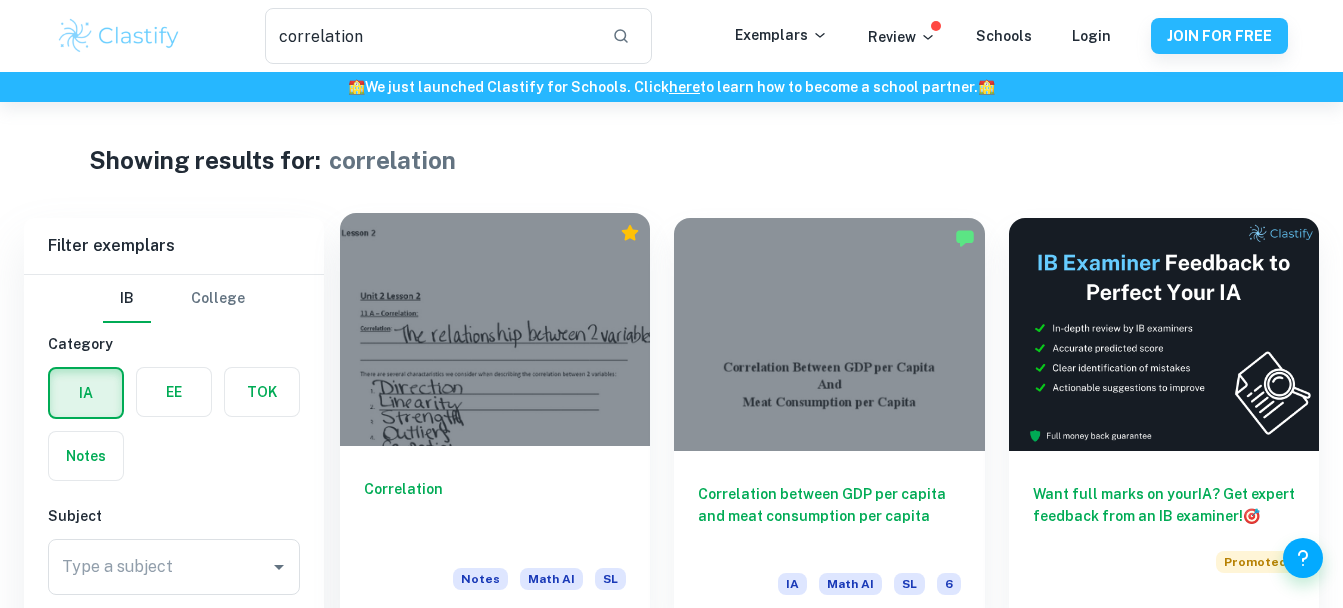 scroll, scrollTop: 188, scrollLeft: 0, axis: vertical 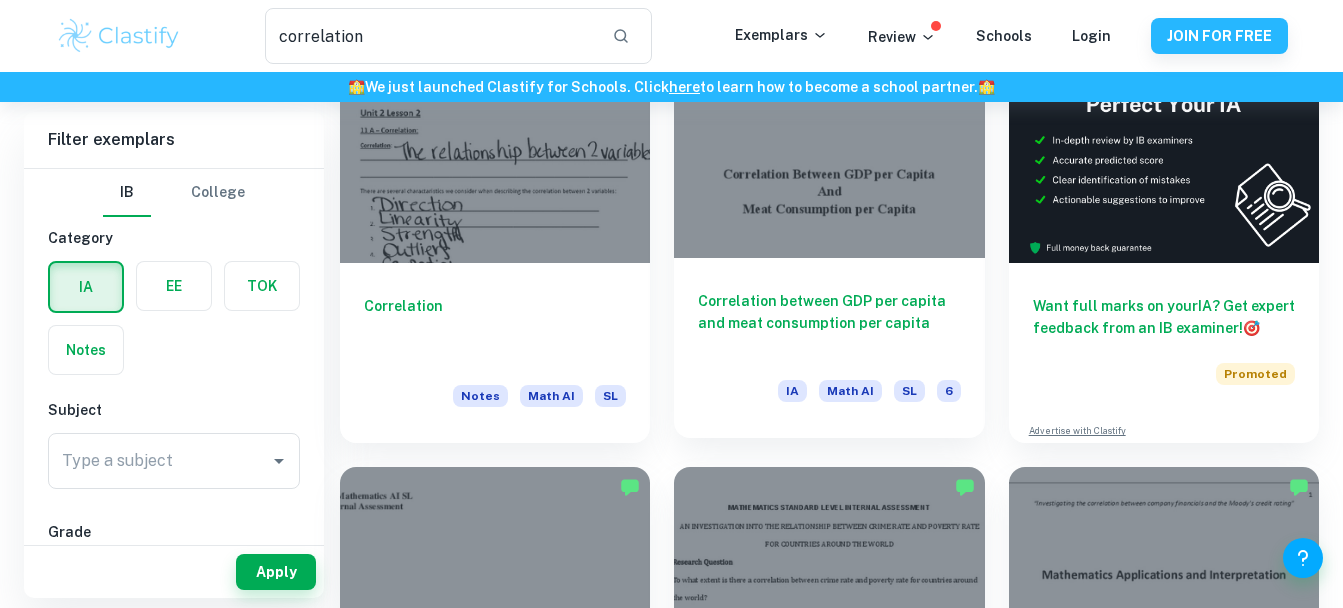 click on "Correlation between GDP per capita and meat consumption per capita" at bounding box center (829, 323) 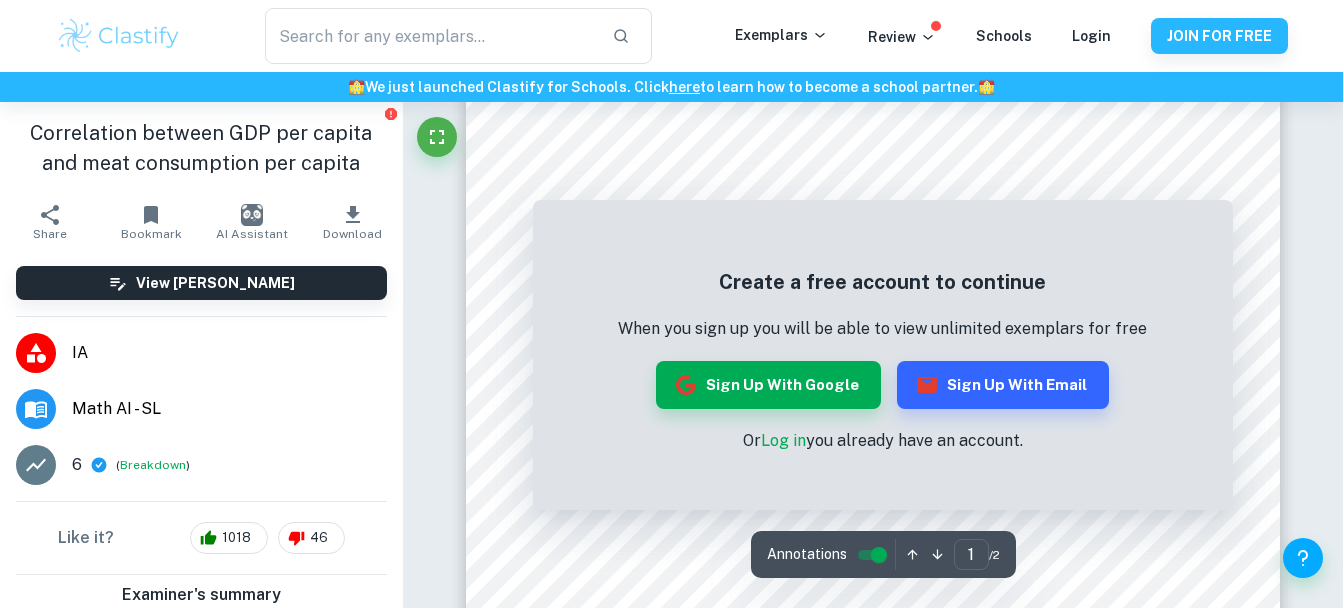 scroll, scrollTop: 279, scrollLeft: 0, axis: vertical 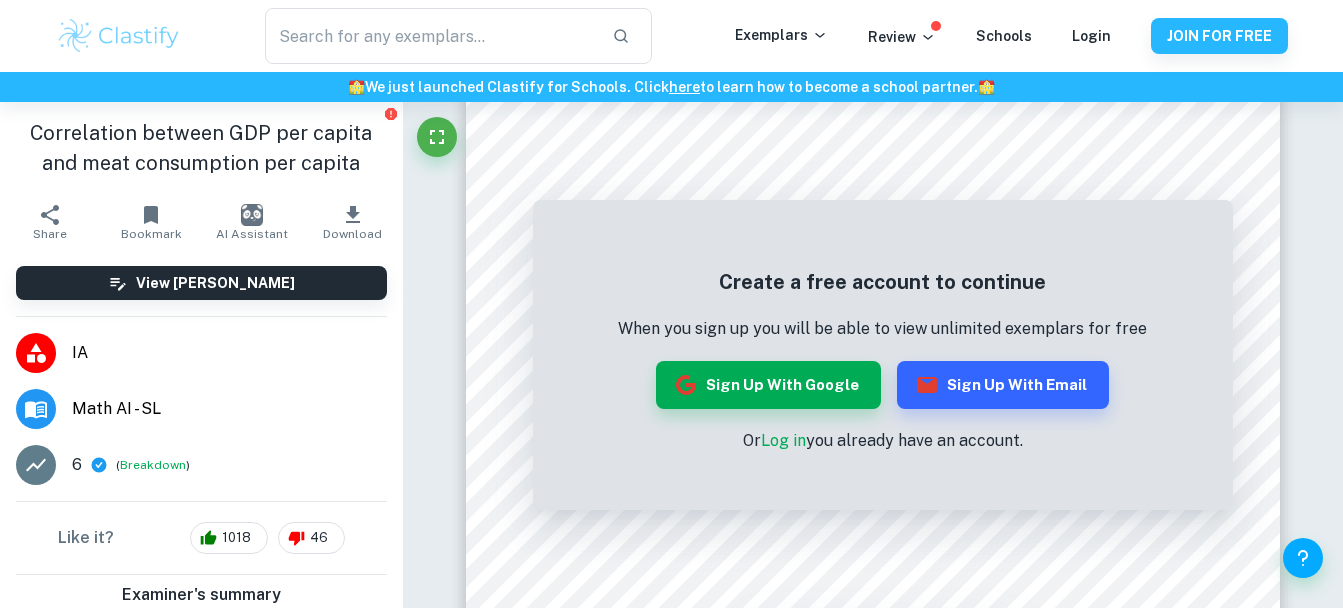 type on "correlation" 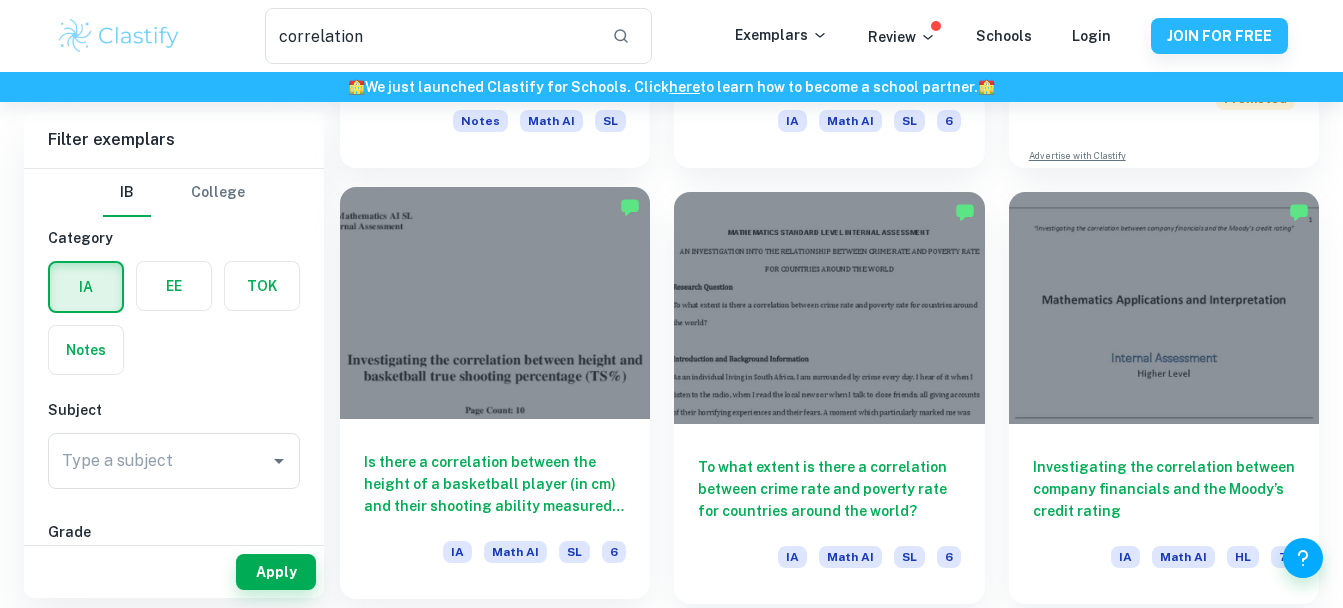 scroll, scrollTop: 465, scrollLeft: 0, axis: vertical 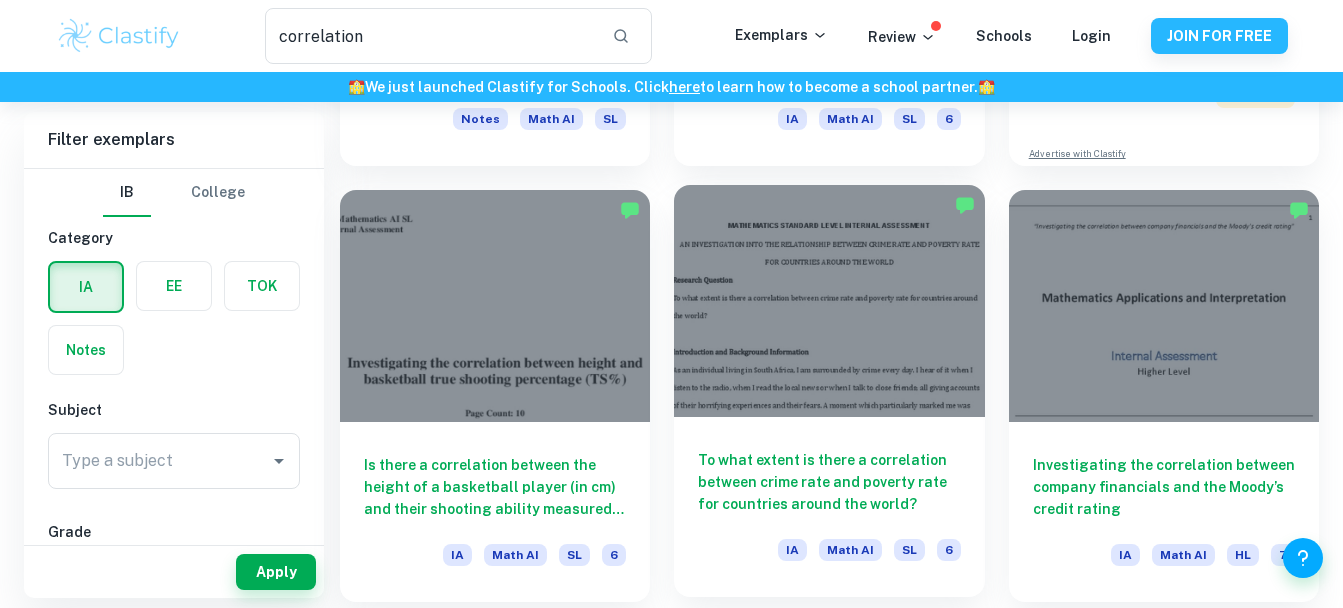 click on "To what extent is there a correlation between crime rate and poverty rate for countries around the world?" at bounding box center (829, 482) 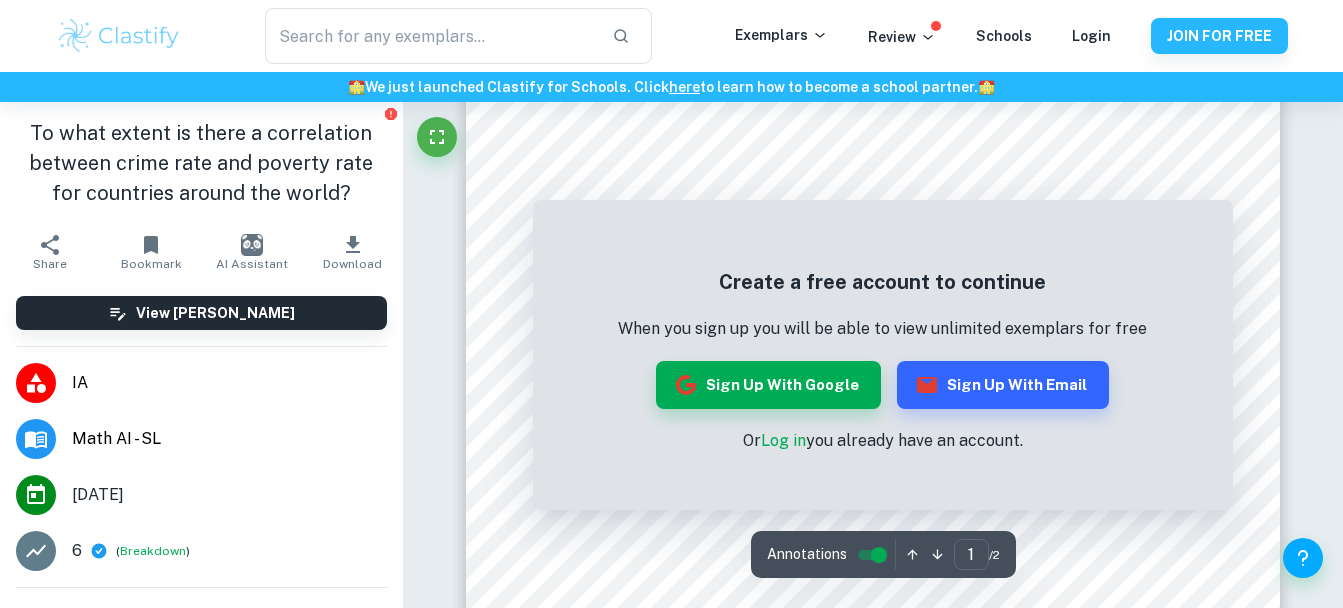 scroll, scrollTop: 321, scrollLeft: 0, axis: vertical 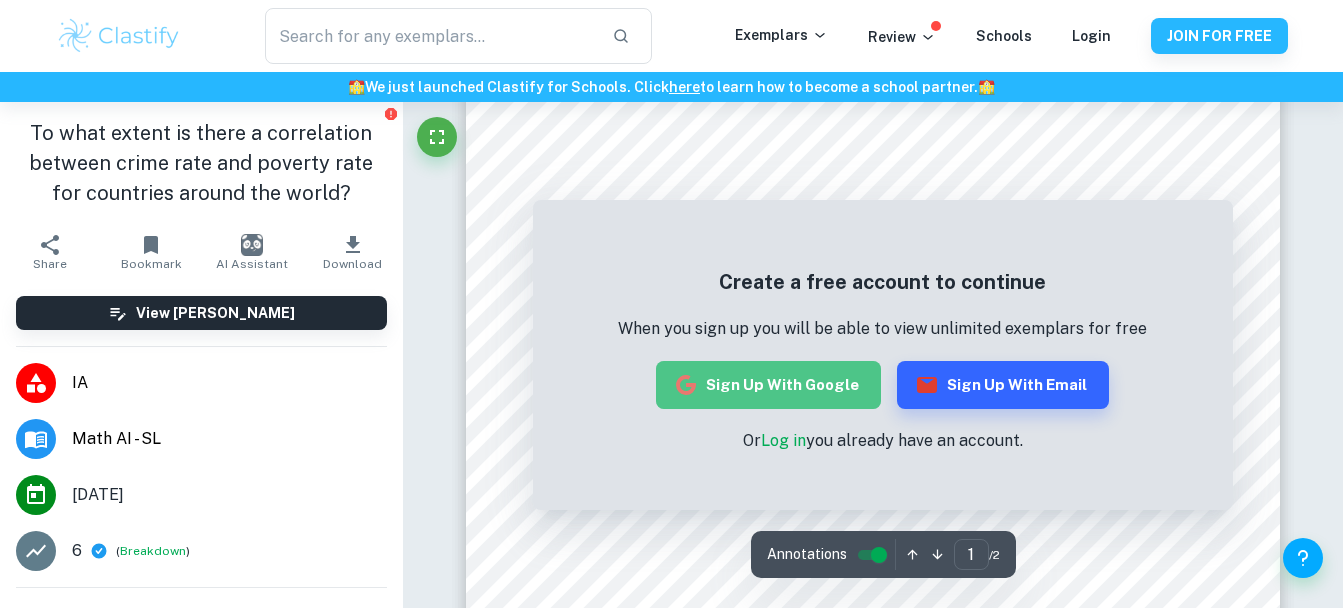 click on "Sign up with Google" at bounding box center [768, 385] 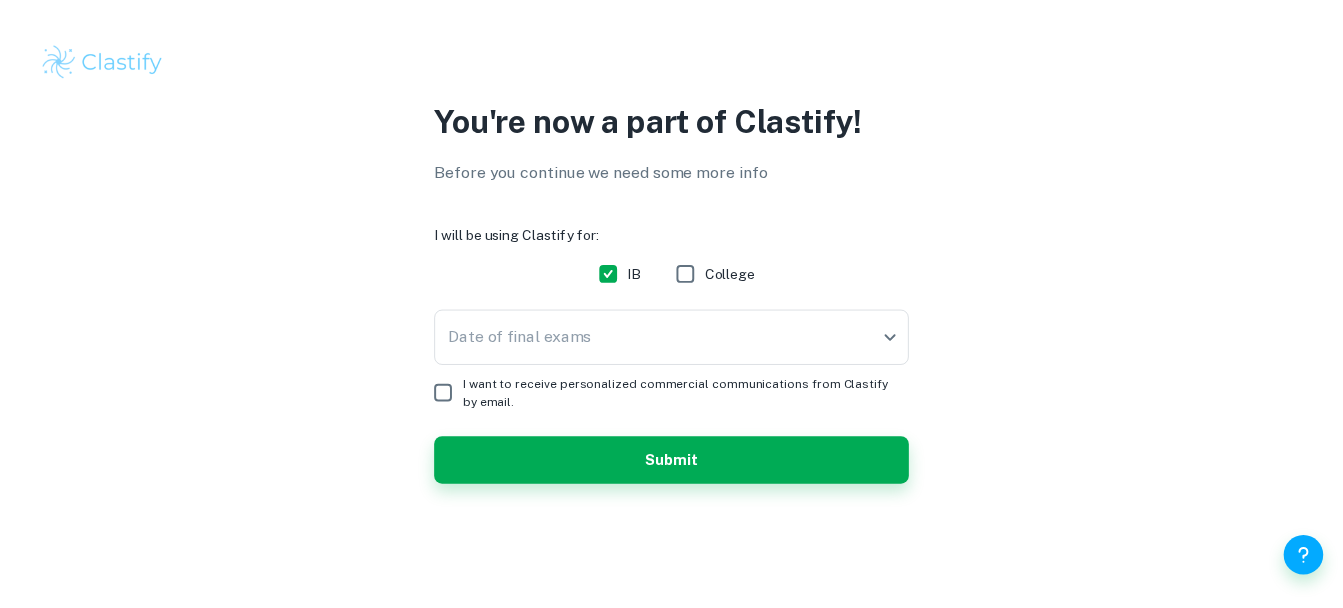 scroll, scrollTop: 0, scrollLeft: 0, axis: both 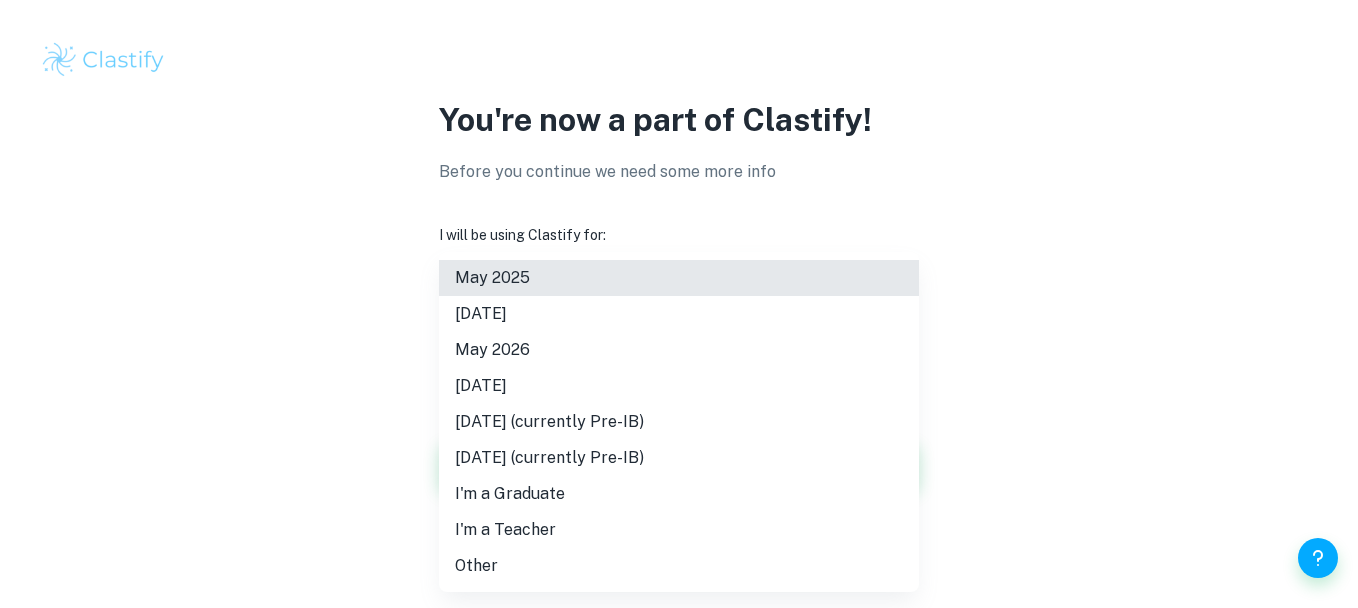 click on "We value your privacy We use cookies to enhance your browsing experience, serve personalised ads or content, and analyse our traffic. By clicking "Accept All", you consent to our use of cookies.   Cookie Policy Customise   Reject All   Accept All   Customise Consent Preferences   We use cookies to help you navigate efficiently and perform certain functions. You will find detailed information about all cookies under each consent category below. The cookies that are categorised as "Necessary" are stored on your browser as they are essential for enabling the basic functionalities of the site. ...  Show more For more information on how Google's third-party cookies operate and handle your data, see:   Google Privacy Policy Necessary Always Active Necessary cookies are required to enable the basic features of this site, such as providing secure log-in or adjusting your consent preferences. These cookies do not store any personally identifiable data. Functional Analytics Performance Advertisement Uncategorised" at bounding box center (679, 304) 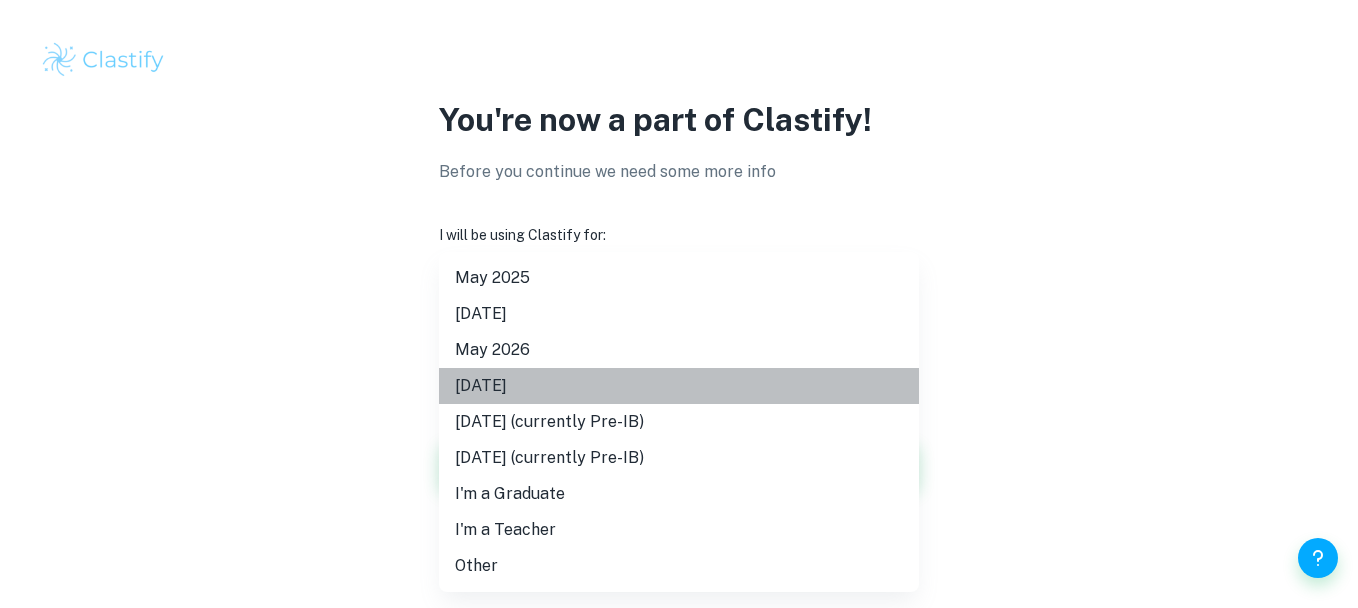 click on "November 2026" at bounding box center (679, 386) 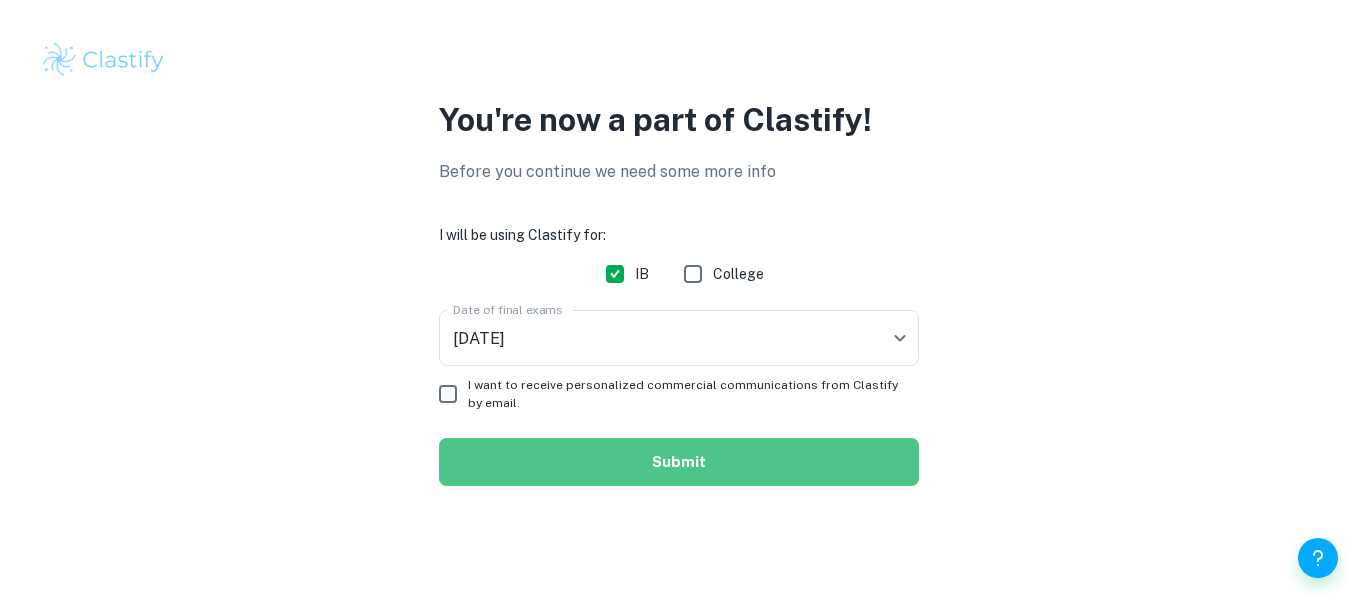 click on "Submit" at bounding box center [679, 462] 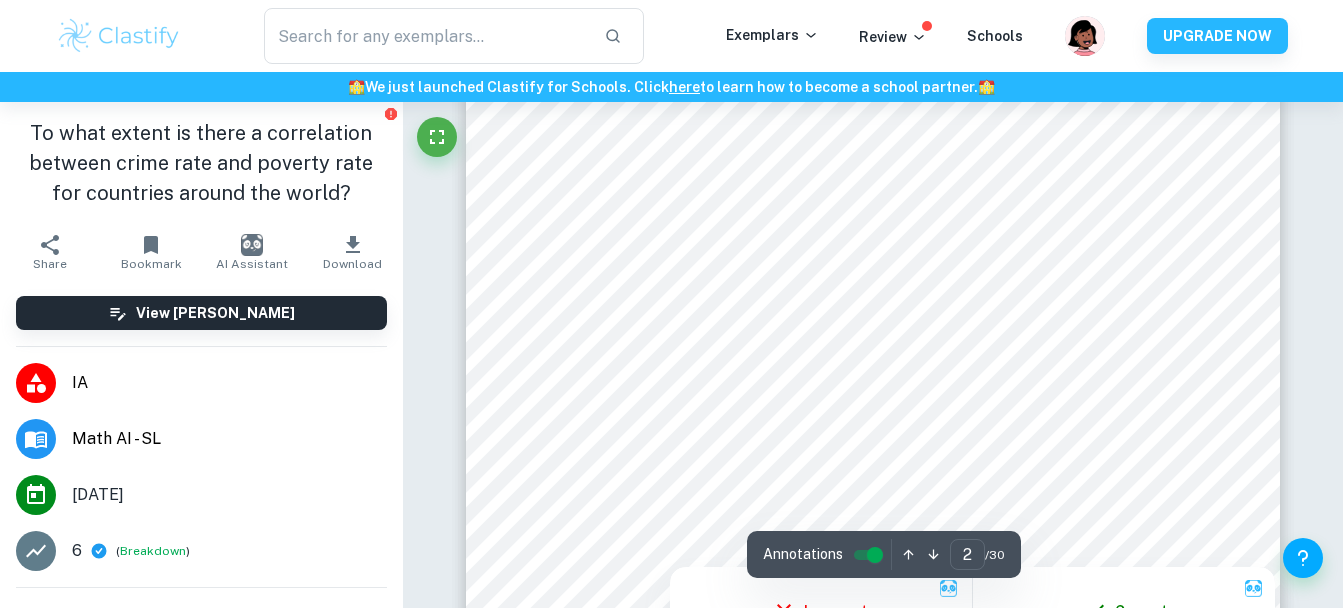 scroll, scrollTop: 1127, scrollLeft: 0, axis: vertical 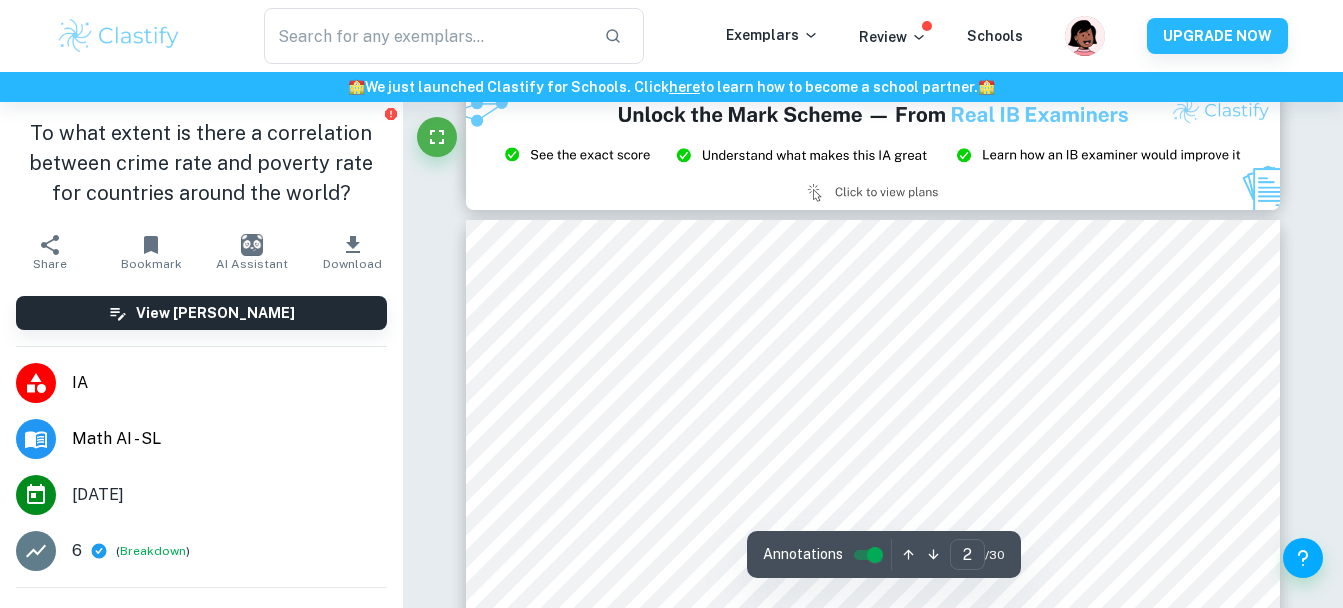 type on "3" 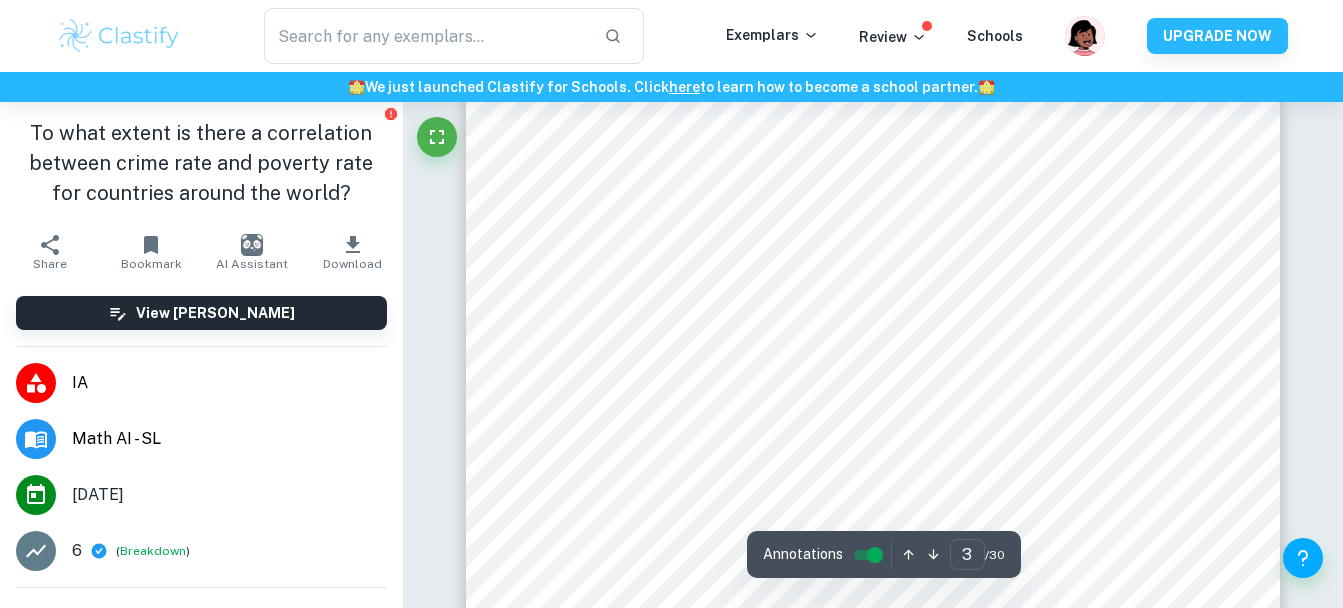 scroll, scrollTop: 2593, scrollLeft: 0, axis: vertical 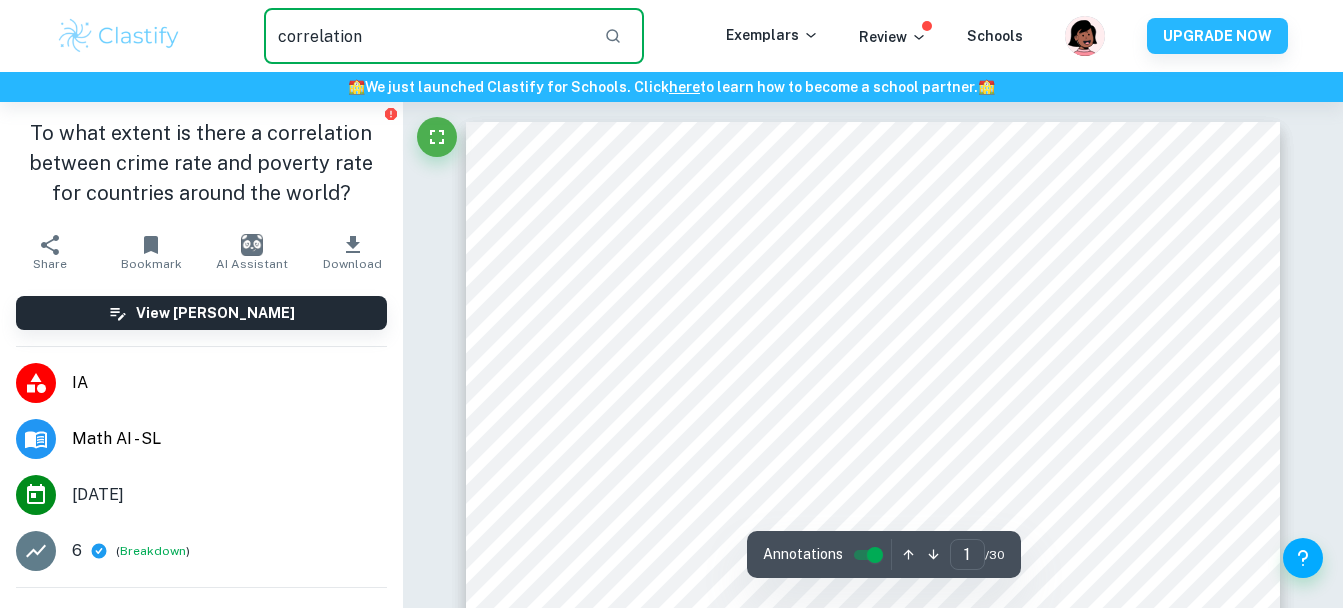 type on "correlation" 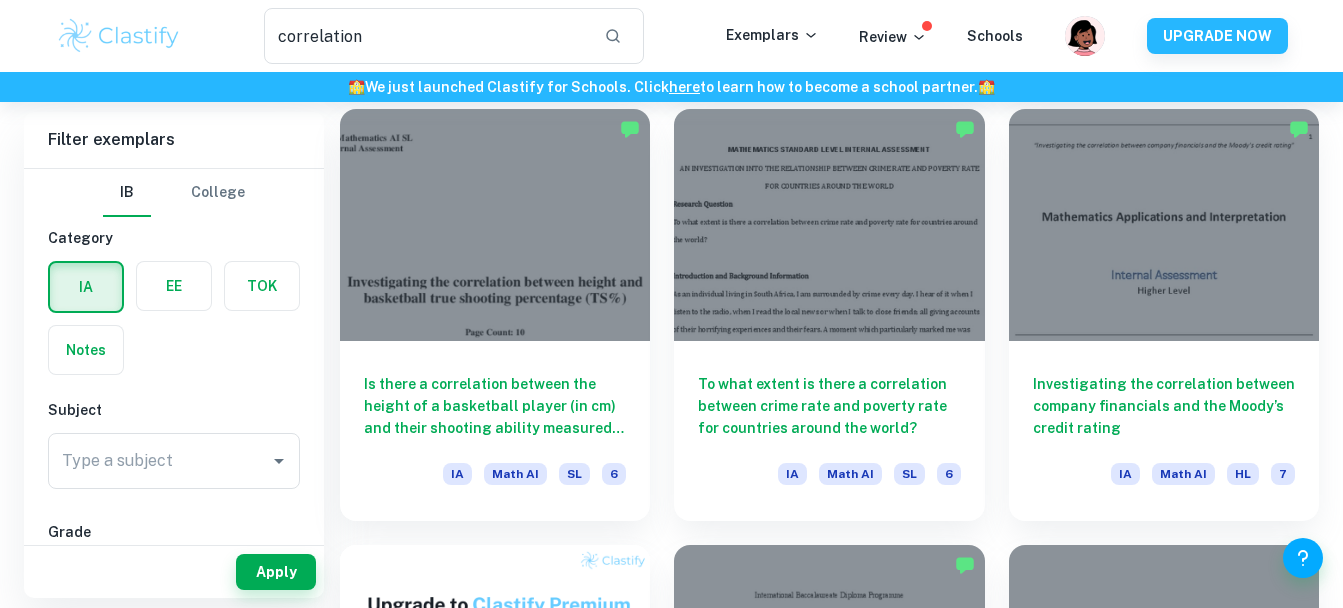 scroll, scrollTop: 547, scrollLeft: 0, axis: vertical 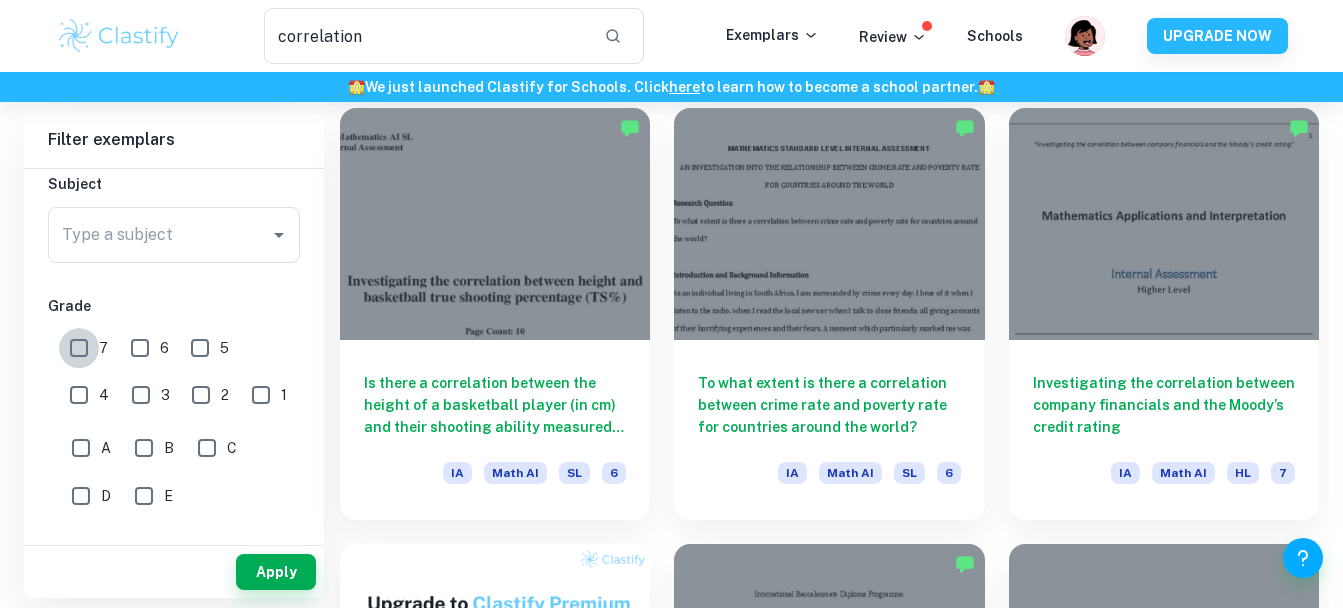 click on "7" at bounding box center [79, 348] 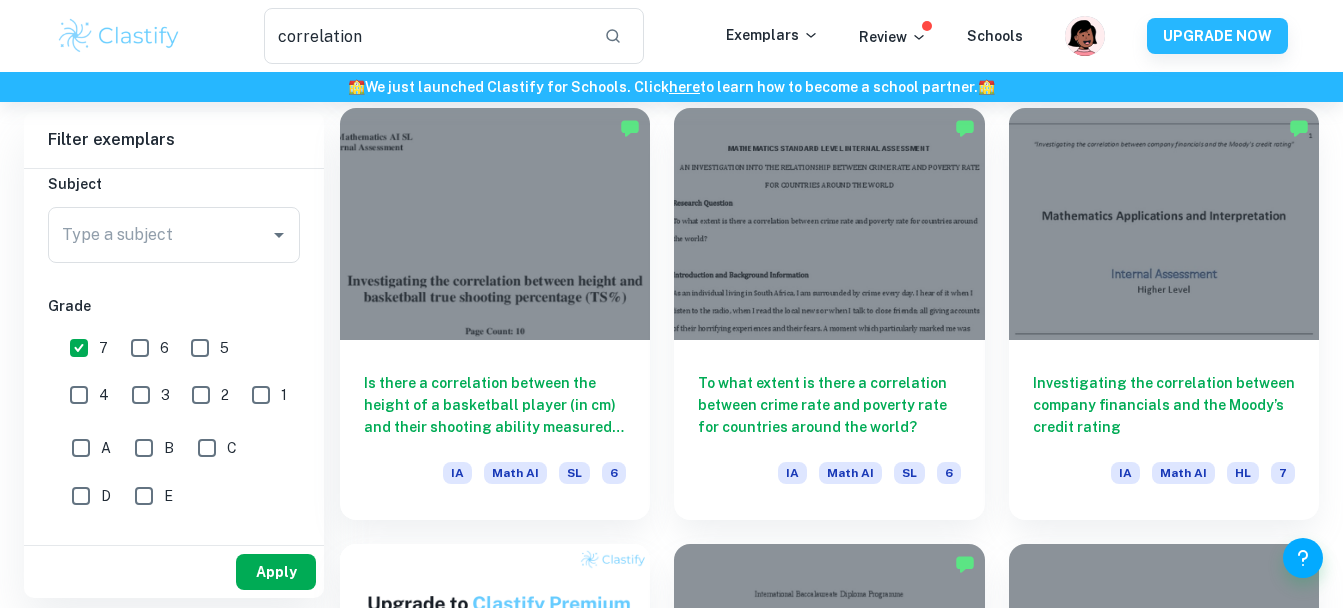 click on "Apply" at bounding box center (276, 572) 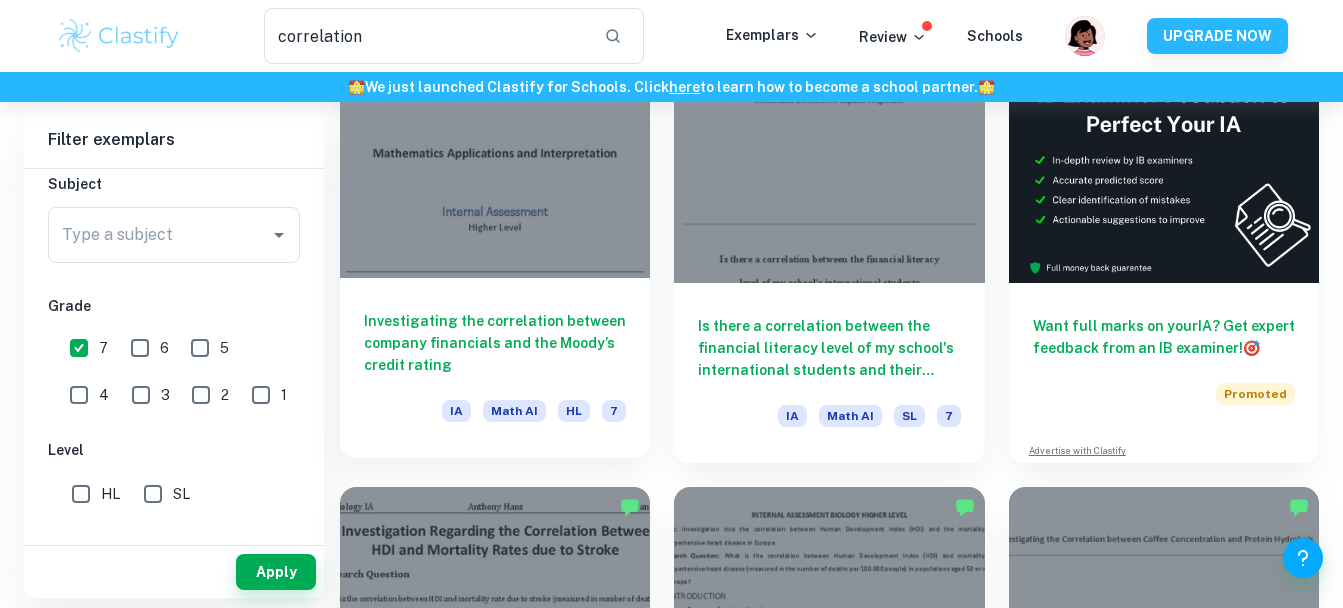 scroll, scrollTop: 170, scrollLeft: 0, axis: vertical 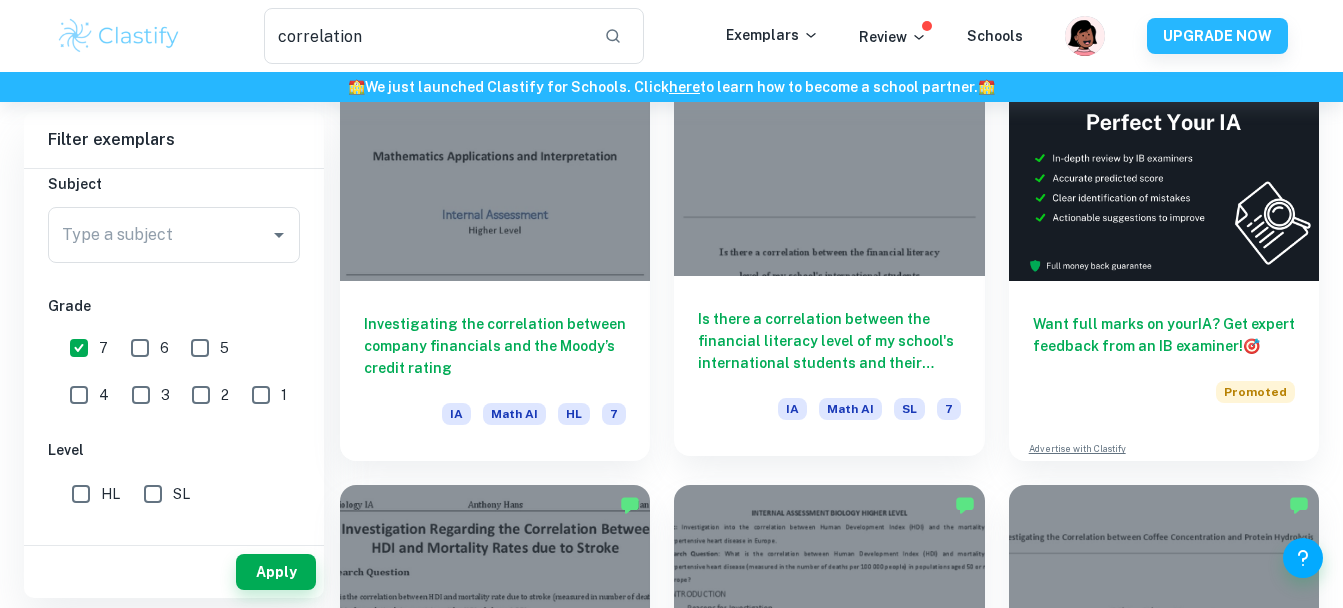 drag, startPoint x: 854, startPoint y: 321, endPoint x: 799, endPoint y: 320, distance: 55.00909 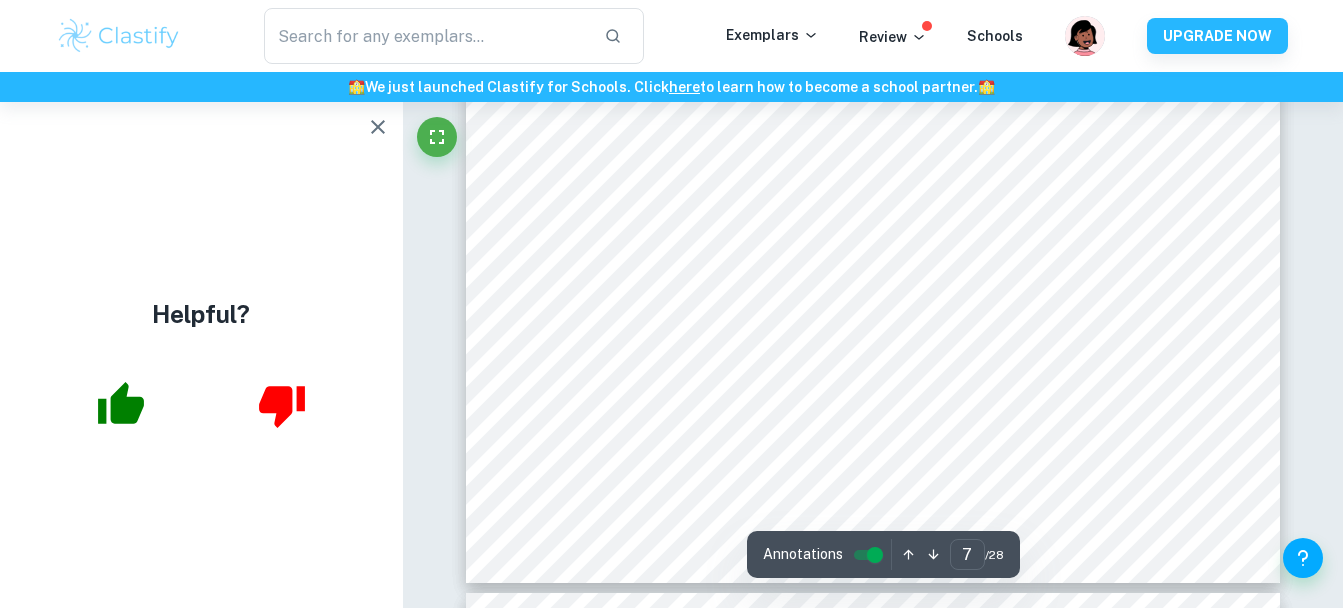 scroll, scrollTop: 7240, scrollLeft: 0, axis: vertical 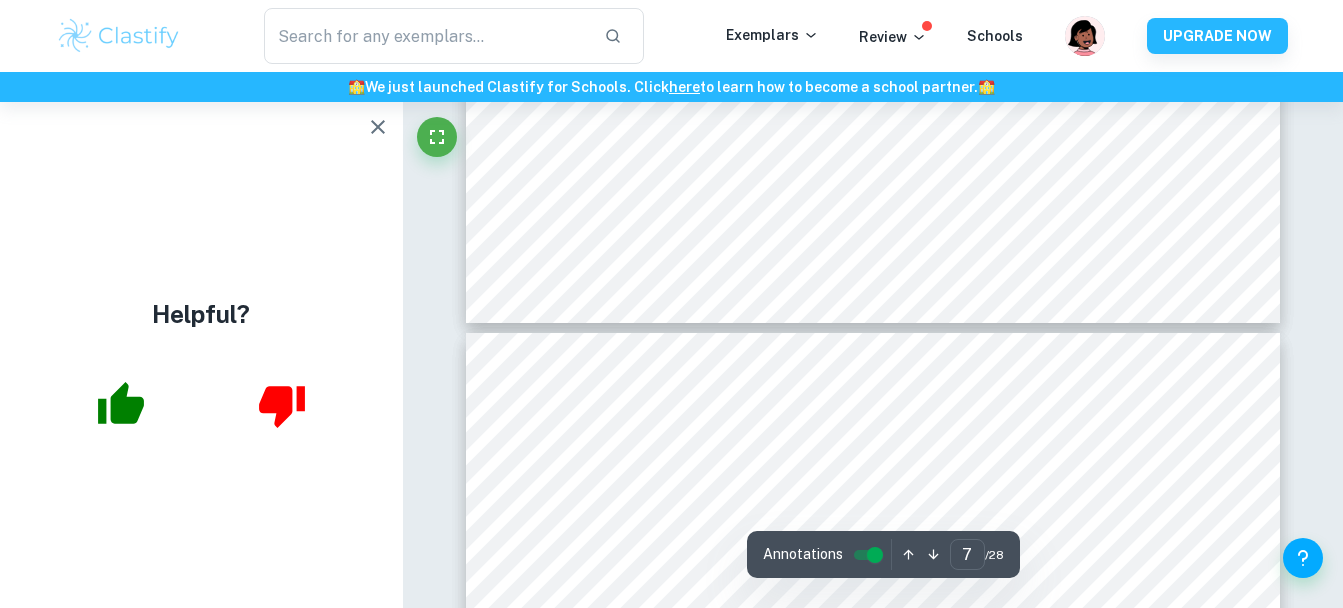 type on "8" 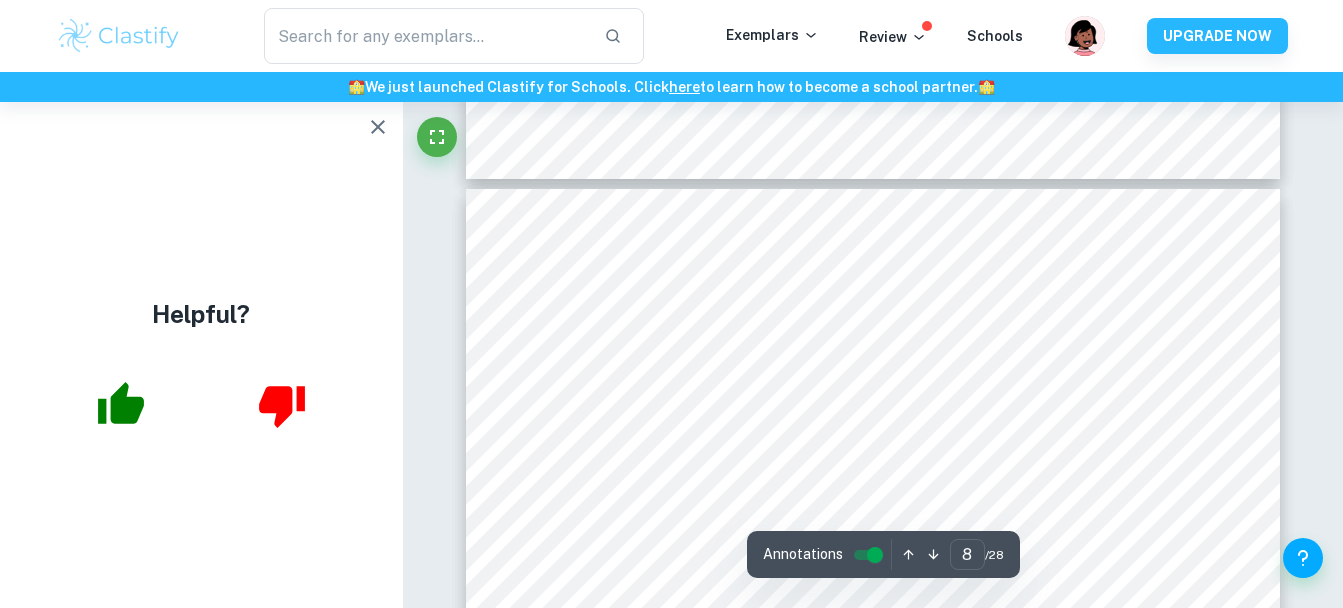 scroll, scrollTop: 7648, scrollLeft: 0, axis: vertical 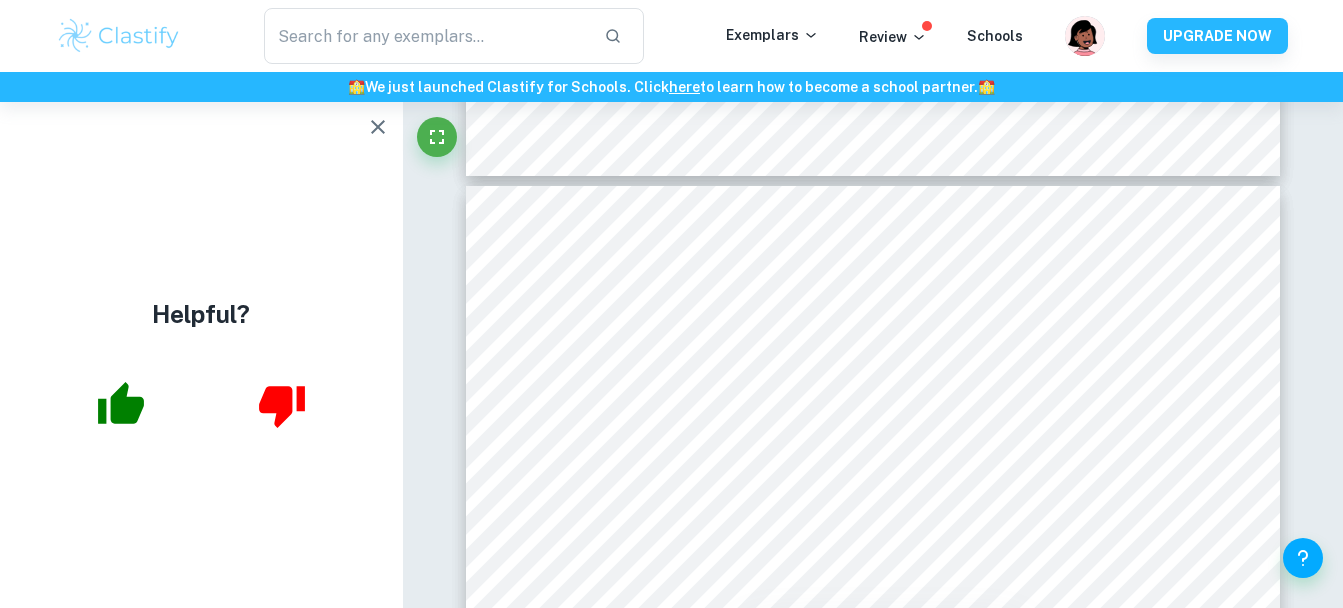 type on "correlation" 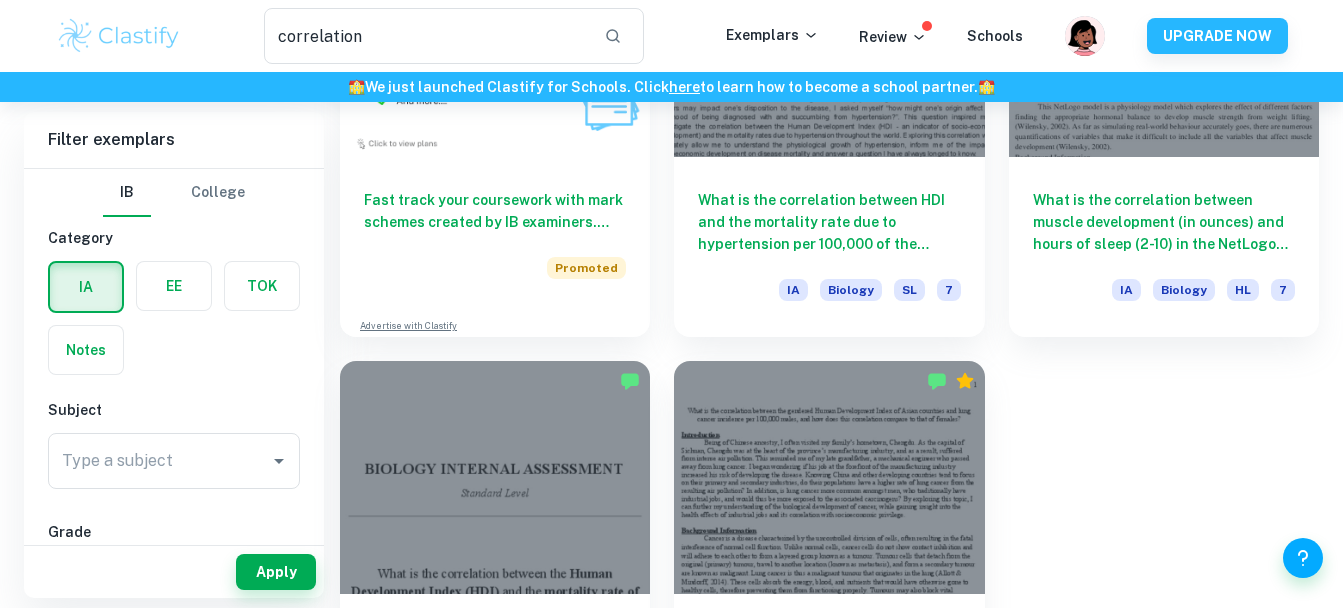 scroll, scrollTop: 1333, scrollLeft: 0, axis: vertical 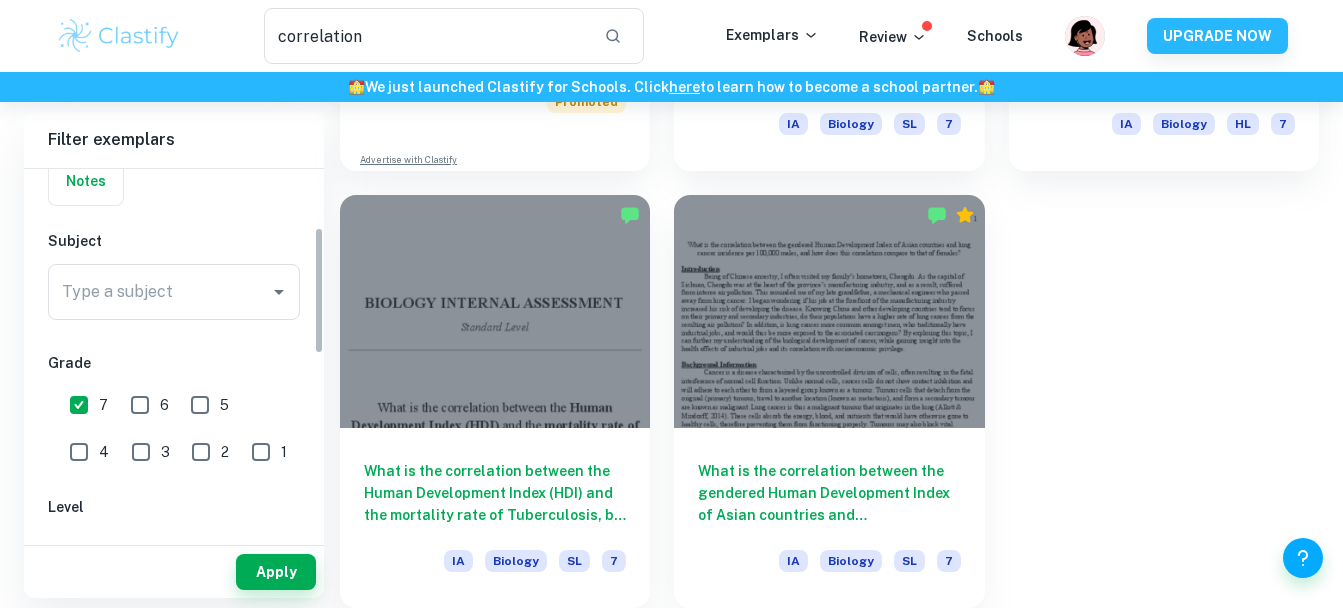 click on "6" at bounding box center (140, 405) 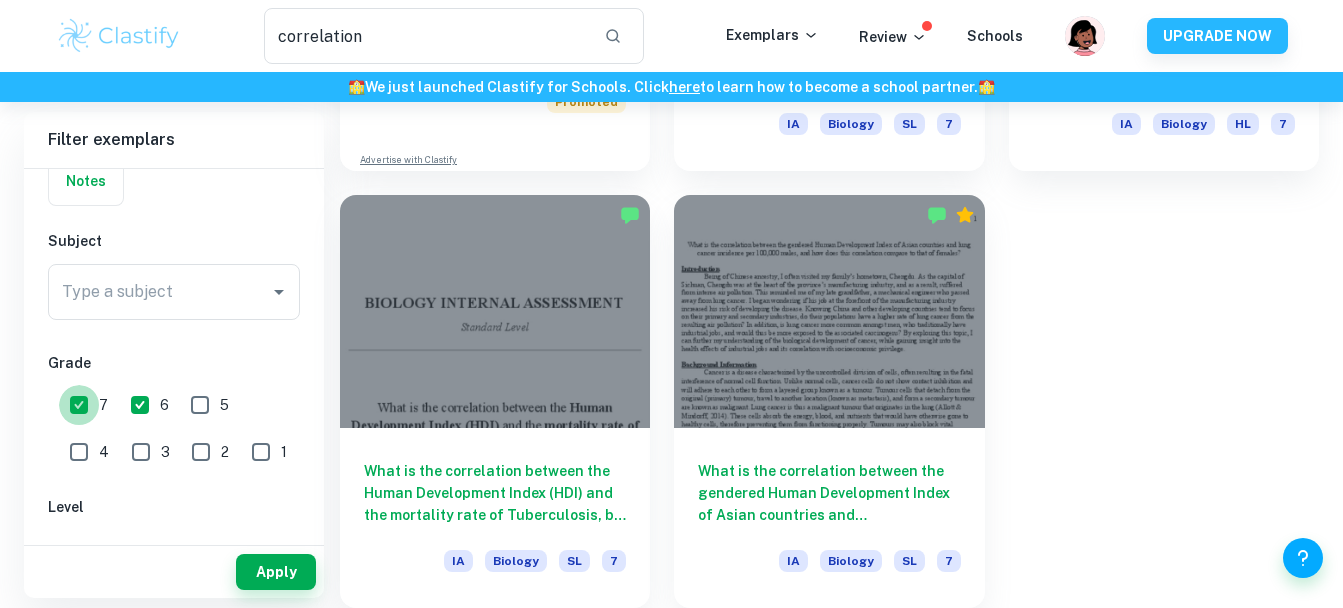 click on "7" at bounding box center [79, 405] 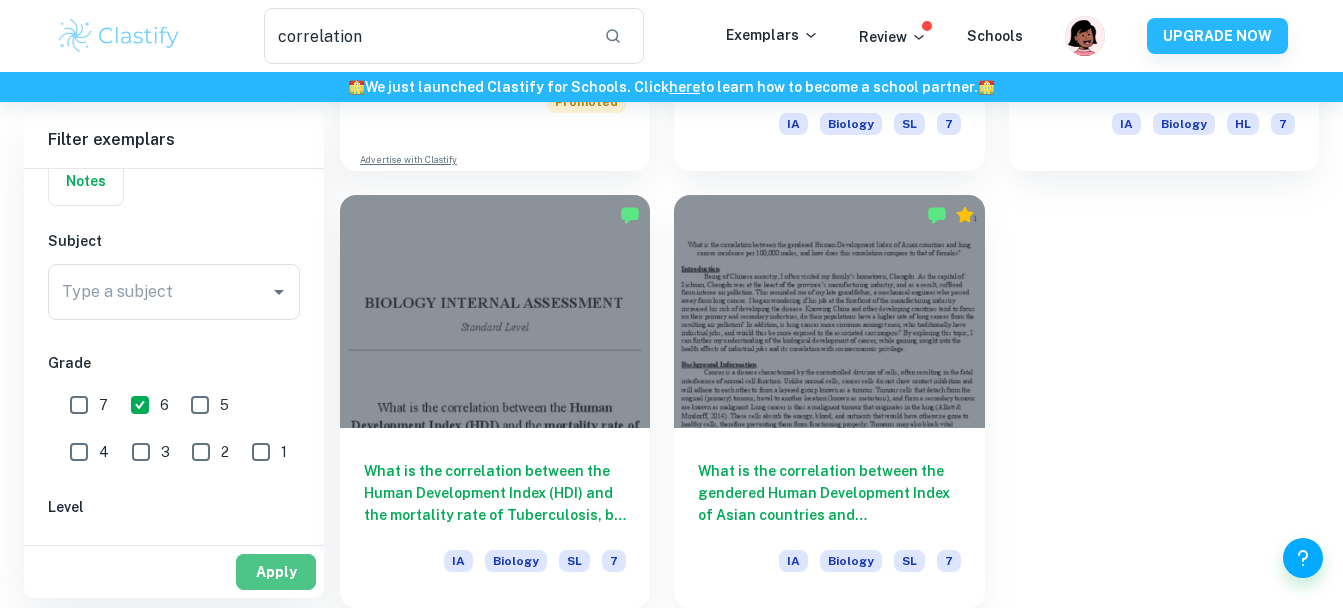 click on "Apply" at bounding box center [276, 572] 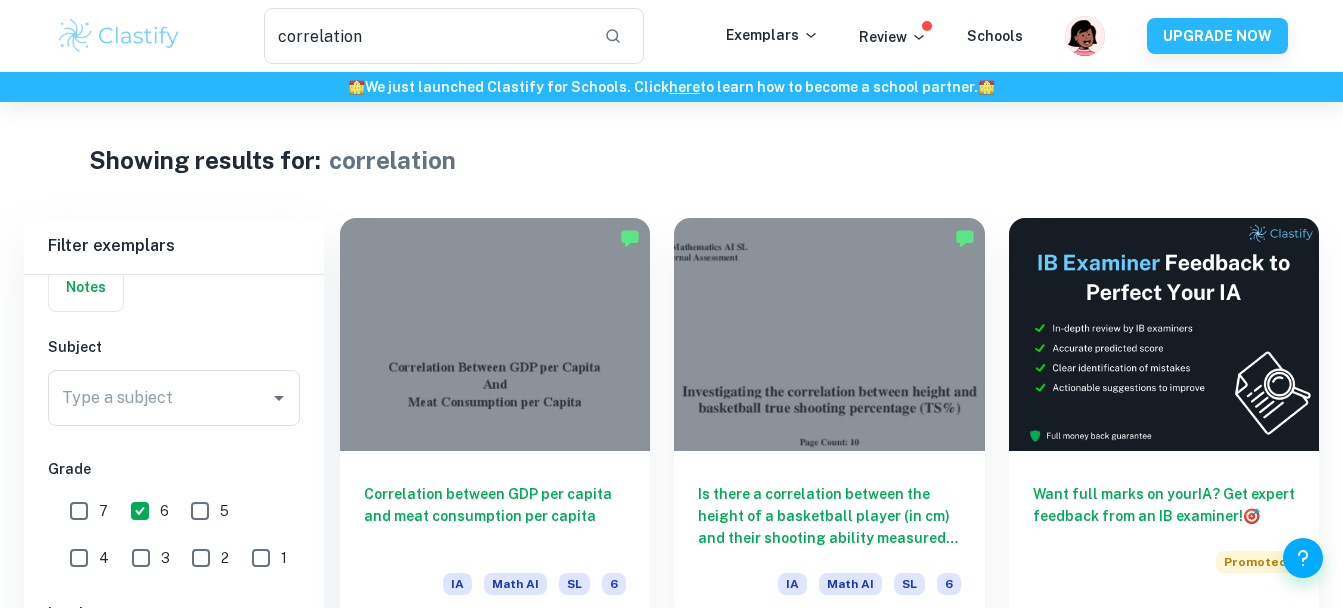 scroll, scrollTop: 265, scrollLeft: 0, axis: vertical 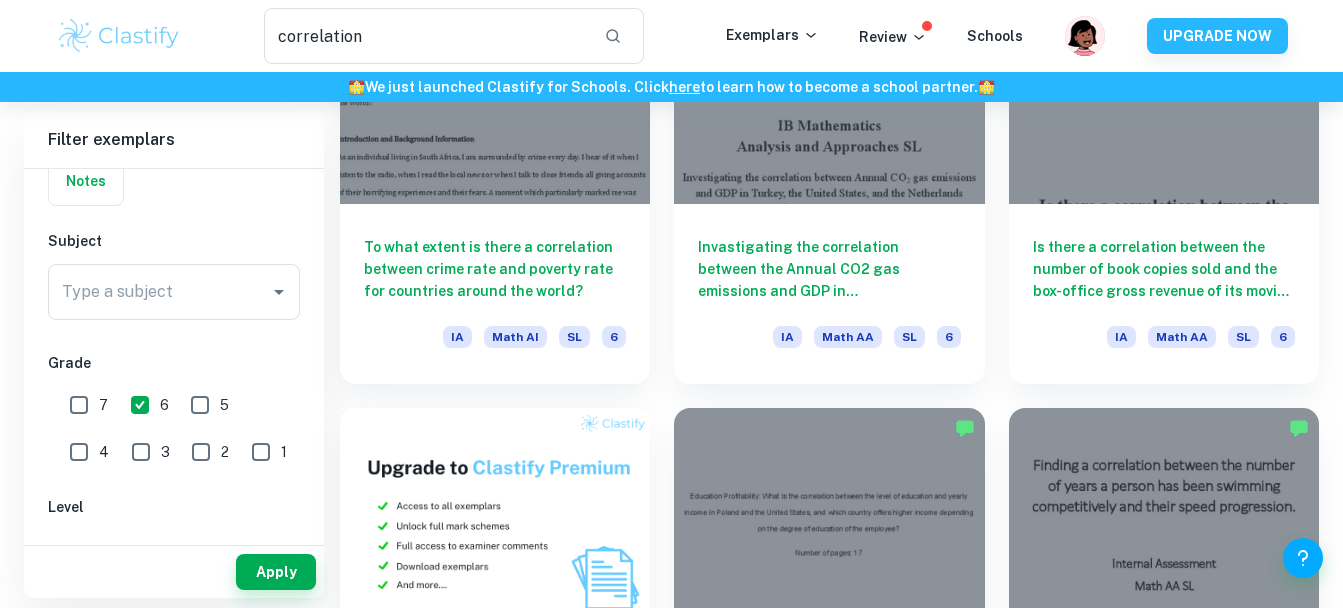 drag, startPoint x: 418, startPoint y: 370, endPoint x: 1340, endPoint y: 372, distance: 922.0022 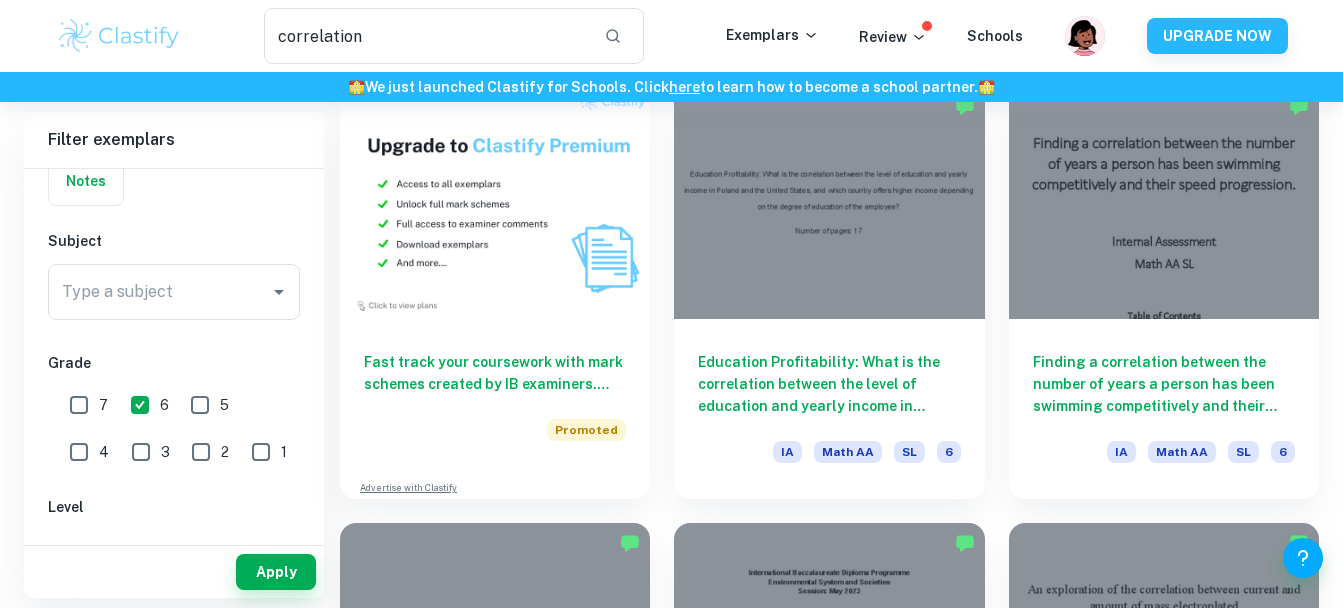 scroll, scrollTop: 1003, scrollLeft: 0, axis: vertical 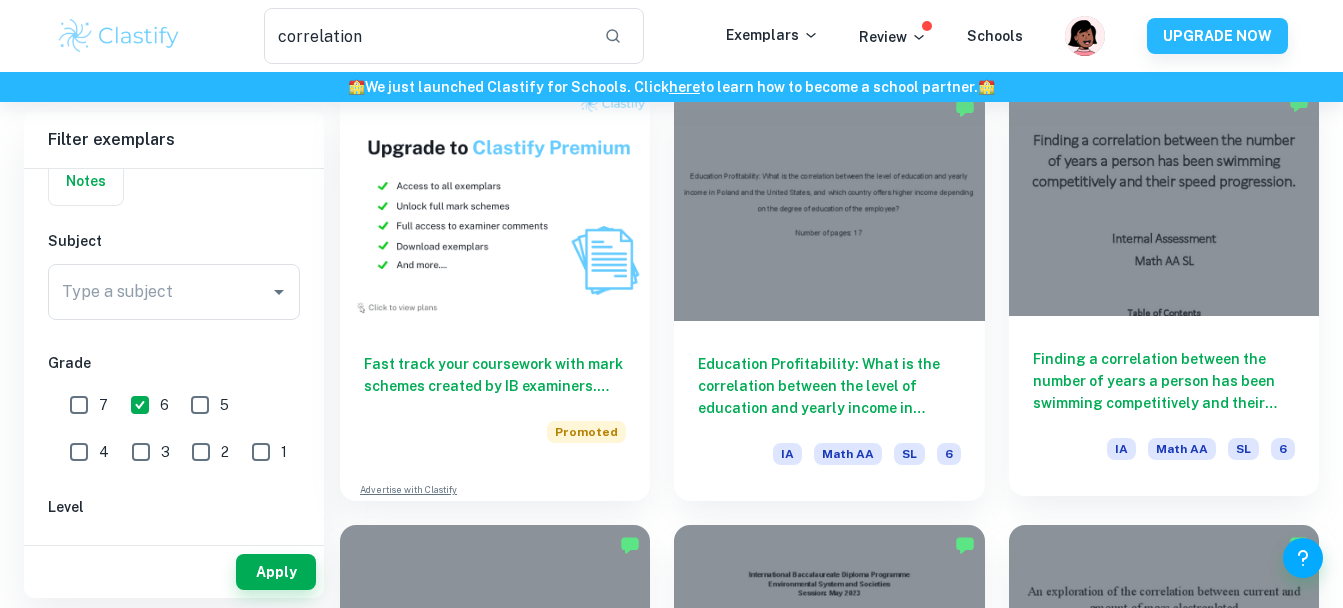 click on "Finding a correlation between the number of years a person has been swimming competitively and their speed progression." at bounding box center (1164, 381) 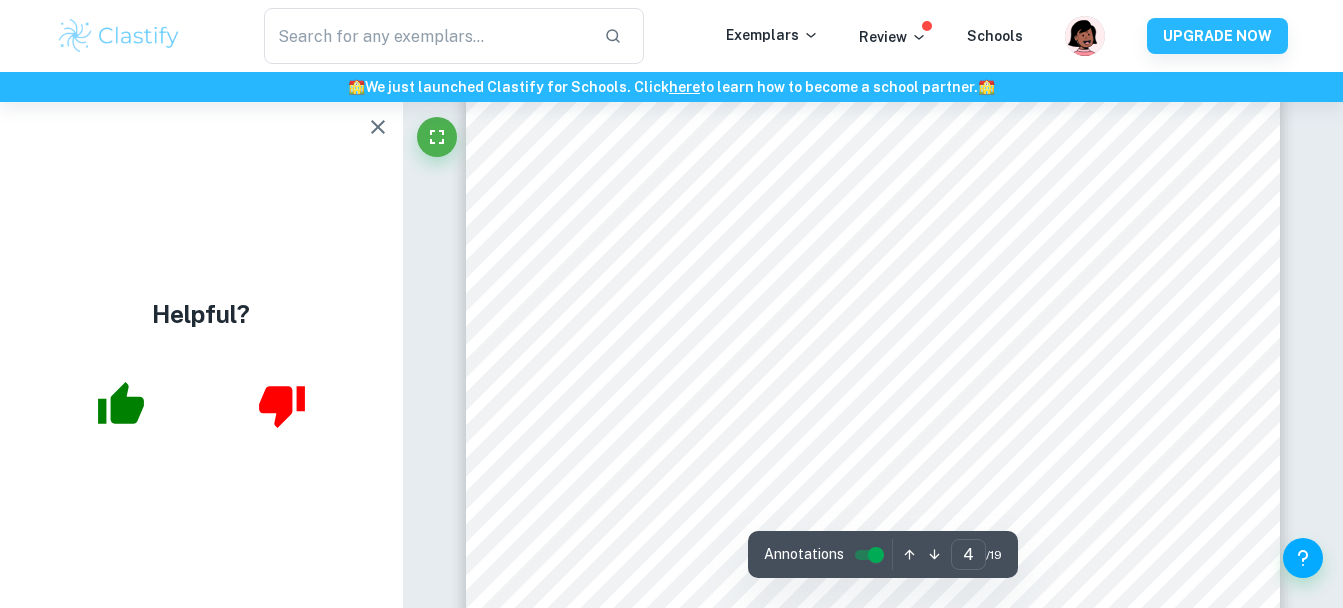 scroll, scrollTop: 4108, scrollLeft: 0, axis: vertical 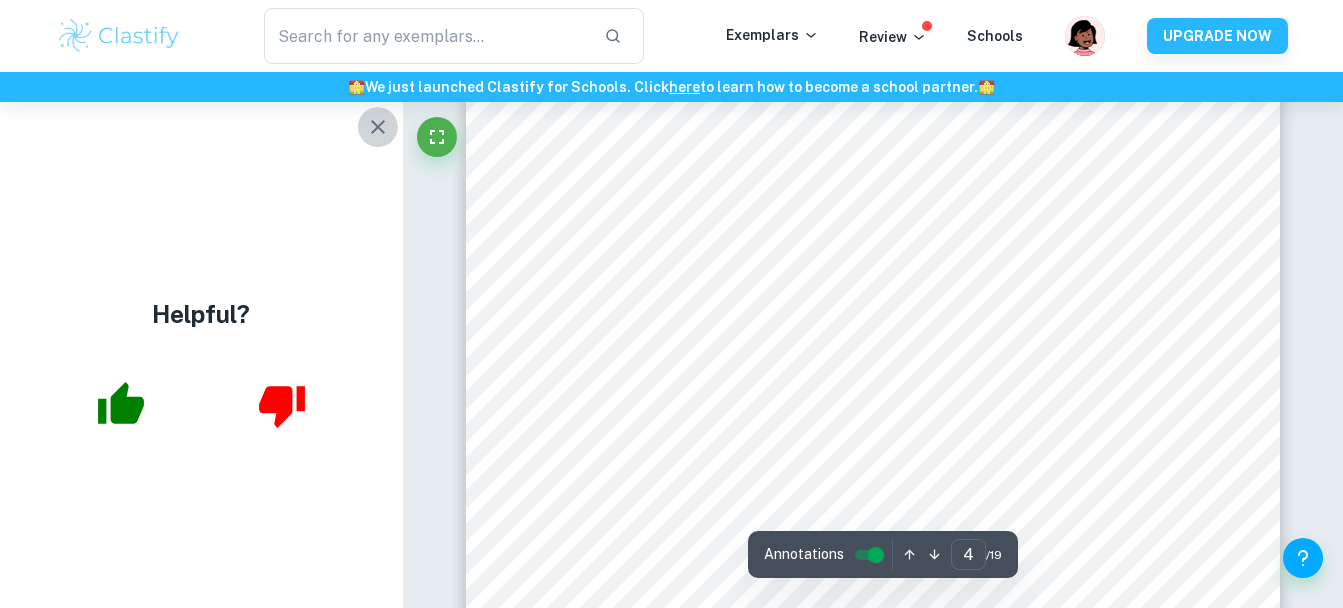click 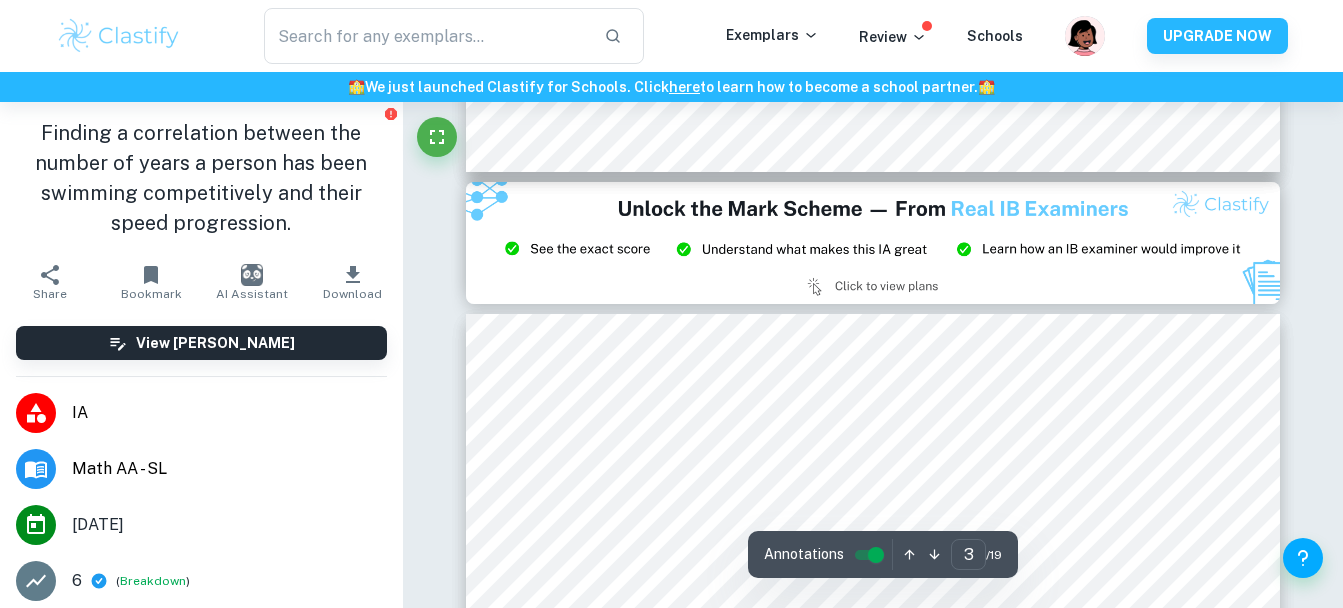 scroll, scrollTop: 2464, scrollLeft: 0, axis: vertical 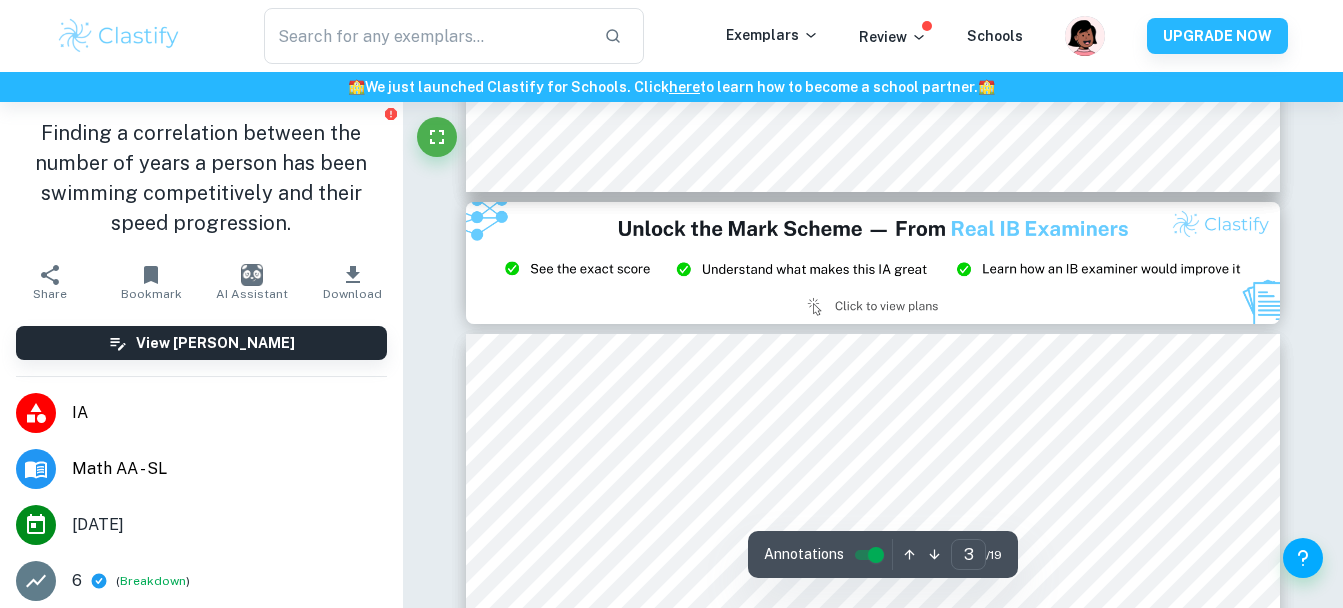 type on "2" 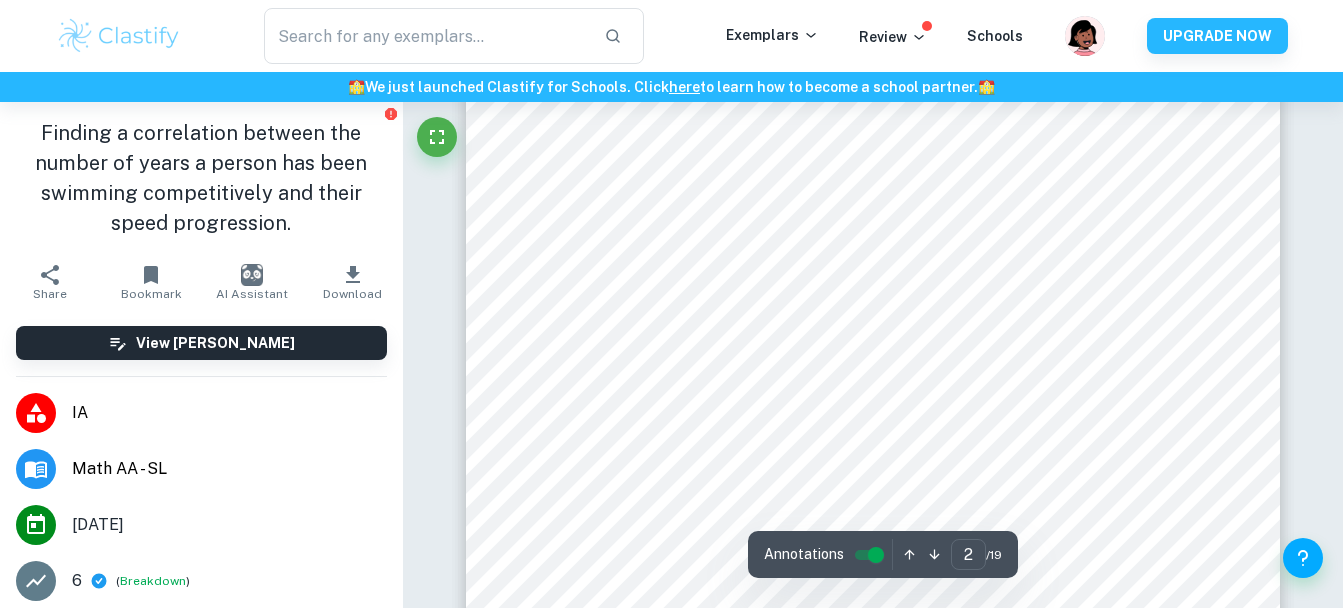 scroll, scrollTop: 1929, scrollLeft: 0, axis: vertical 